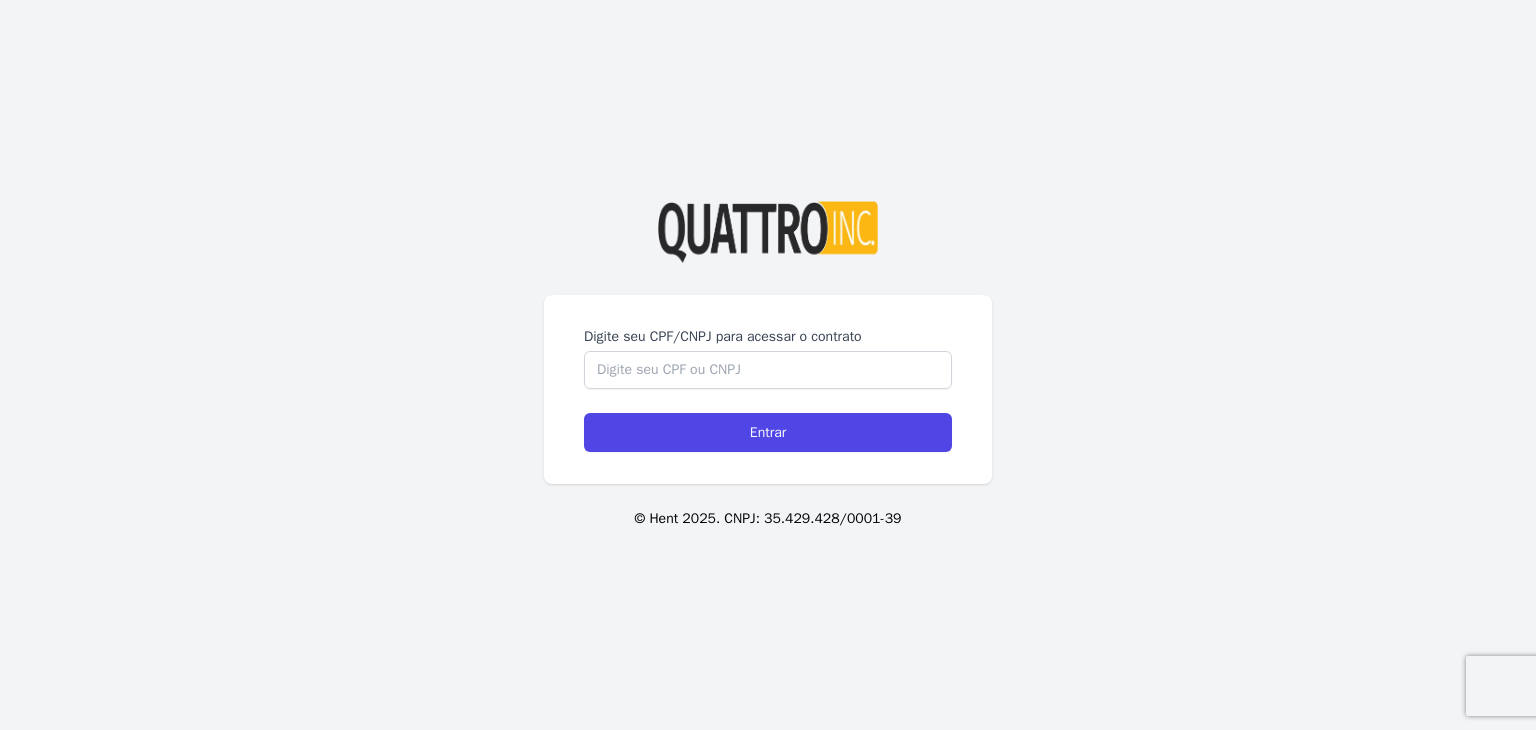 scroll, scrollTop: 0, scrollLeft: 0, axis: both 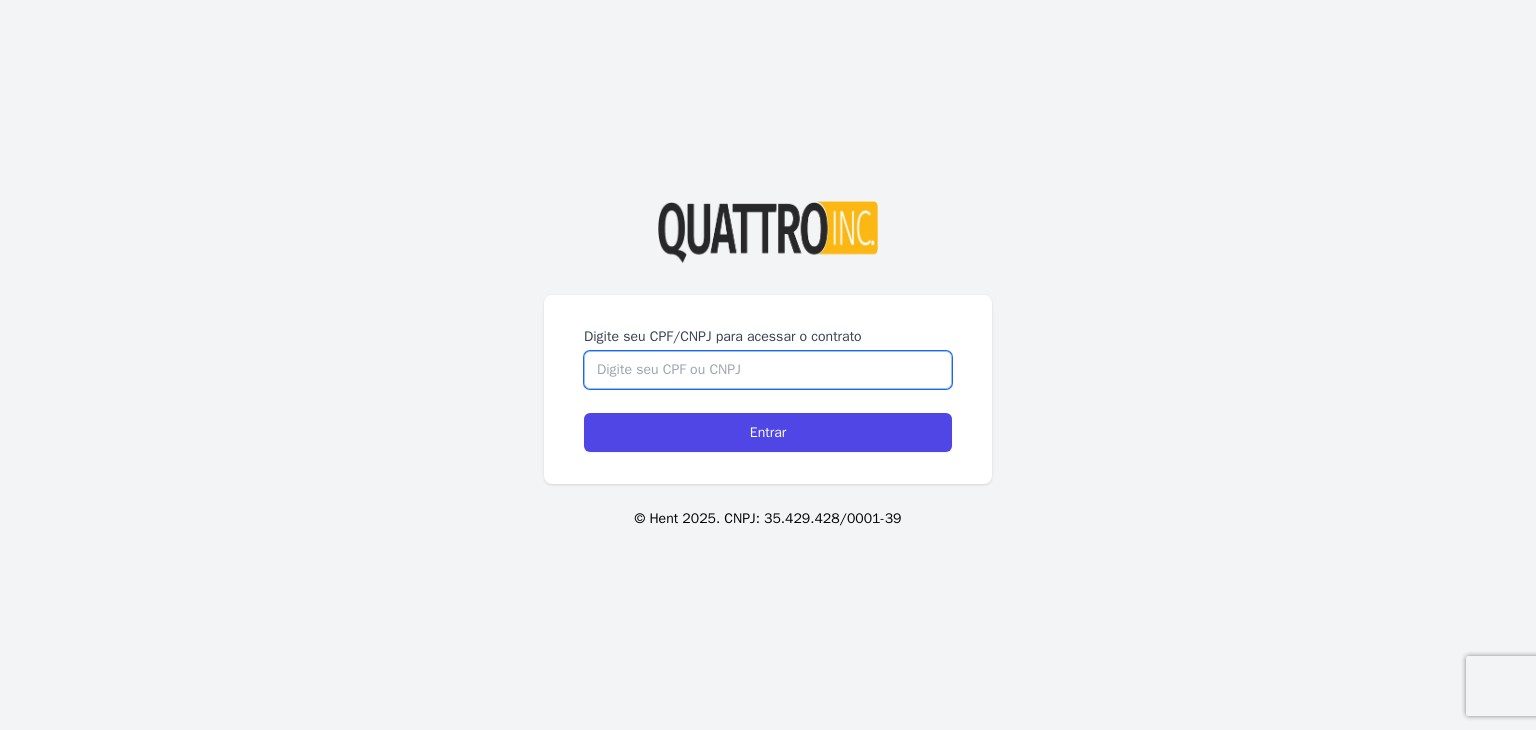 click on "Digite seu CPF/CNPJ para acessar o contrato" at bounding box center (768, 370) 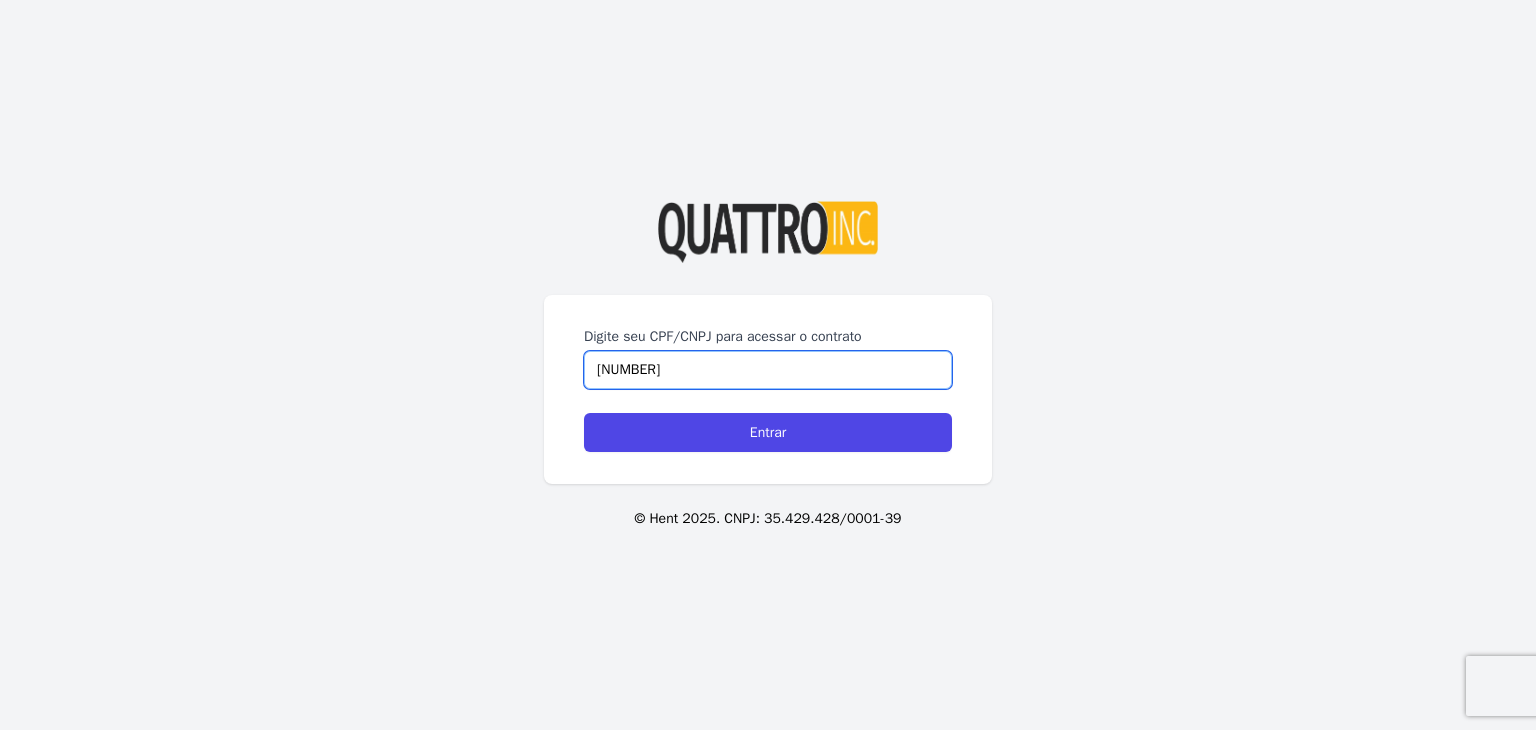 type on "[NUMBER]" 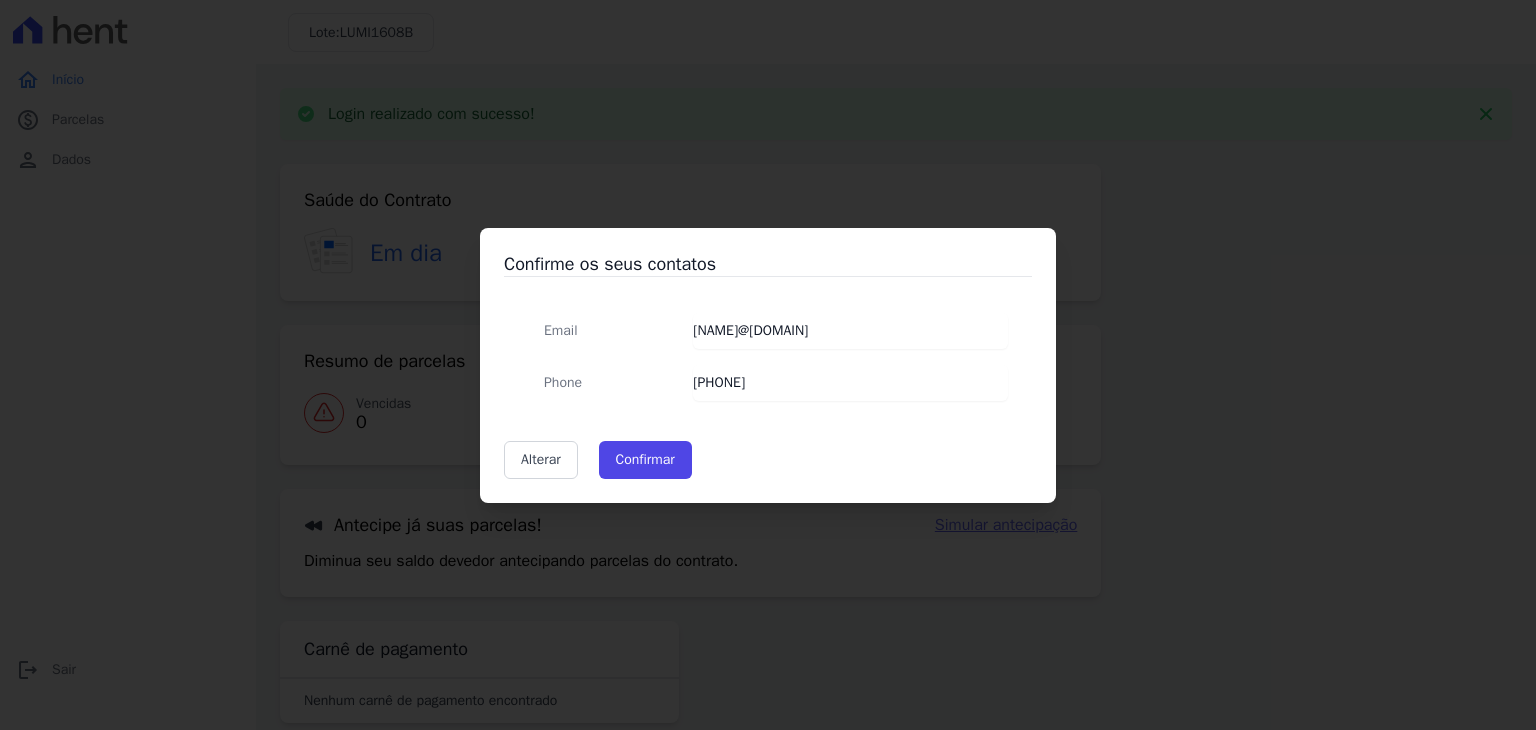 scroll, scrollTop: 0, scrollLeft: 0, axis: both 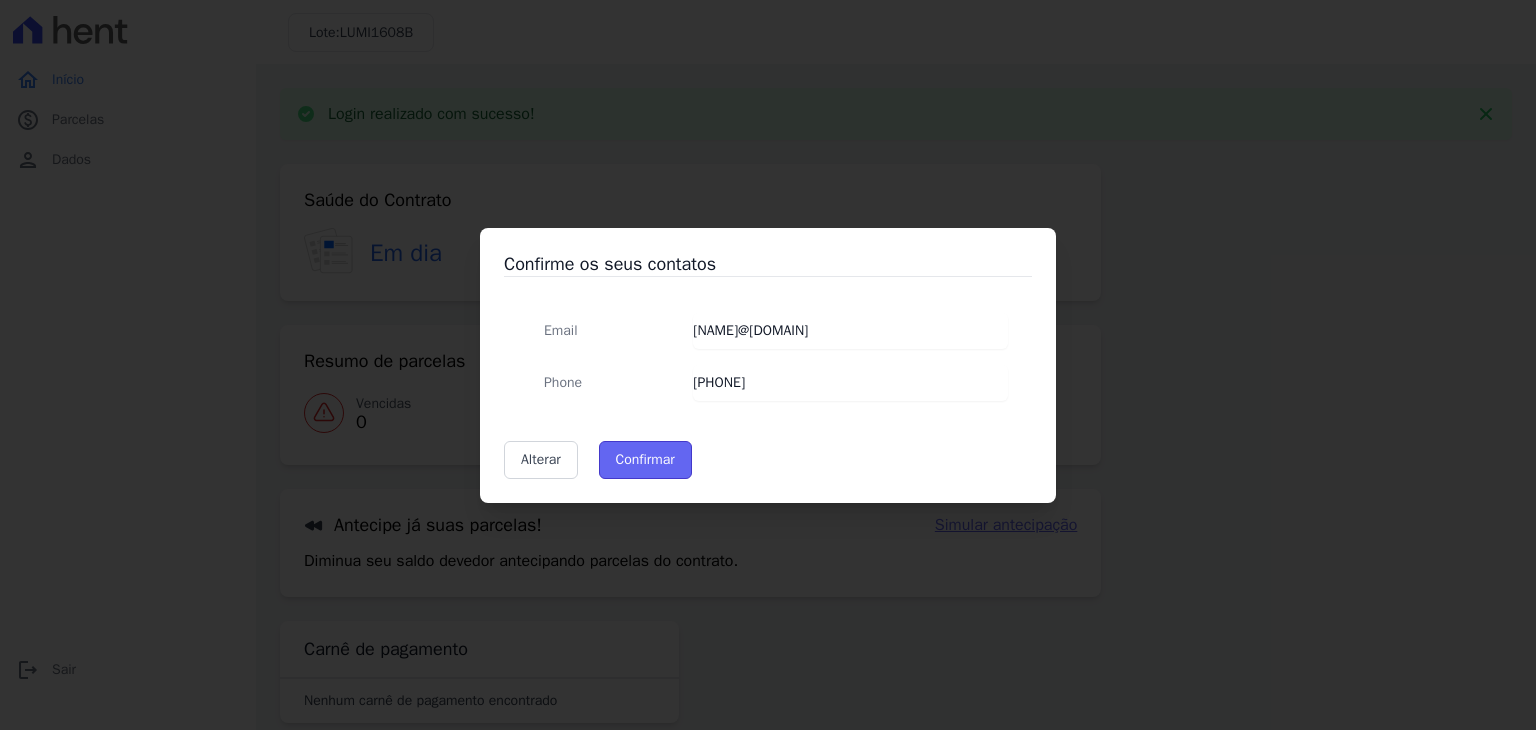 click on "Confirmar" at bounding box center (645, 460) 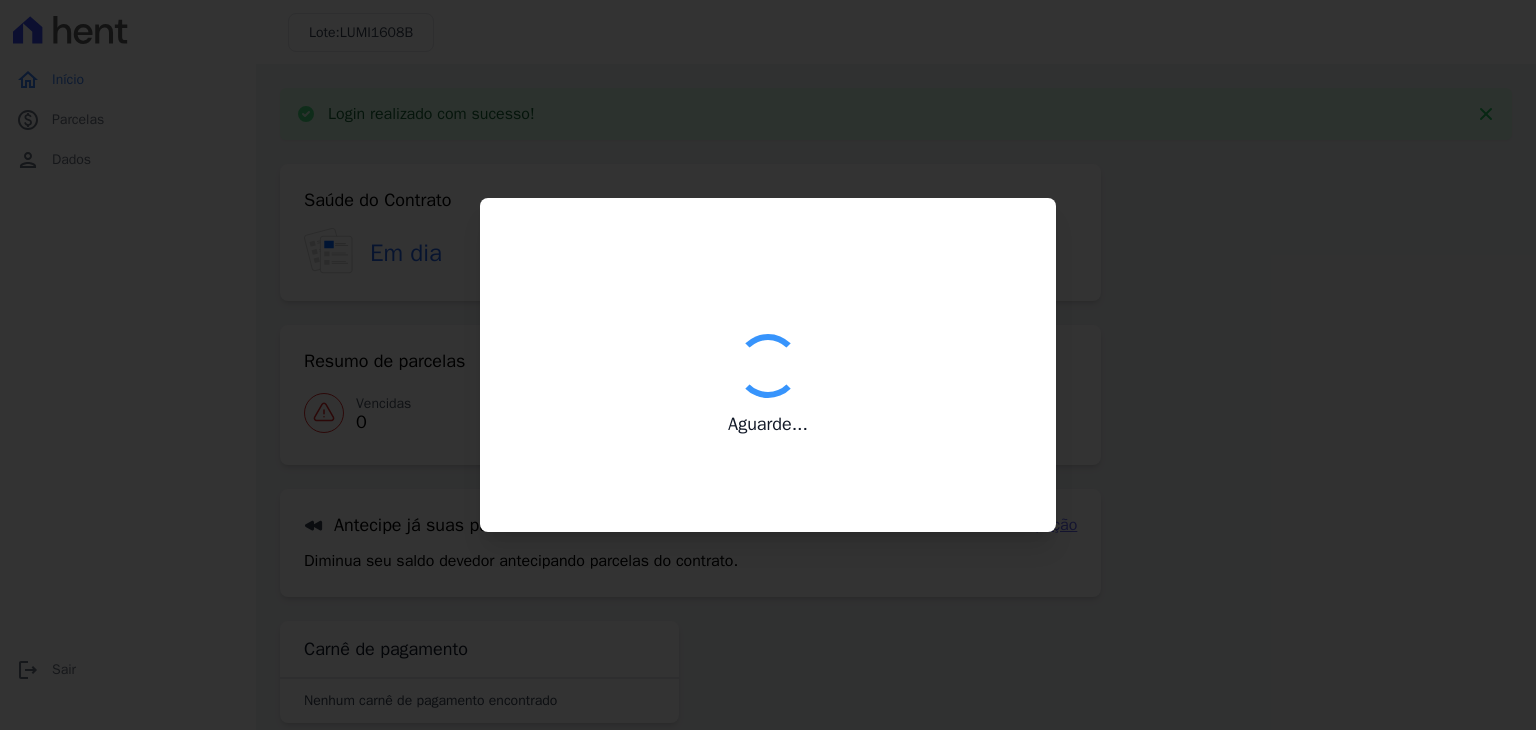 type on "Contatos confirmados com sucesso." 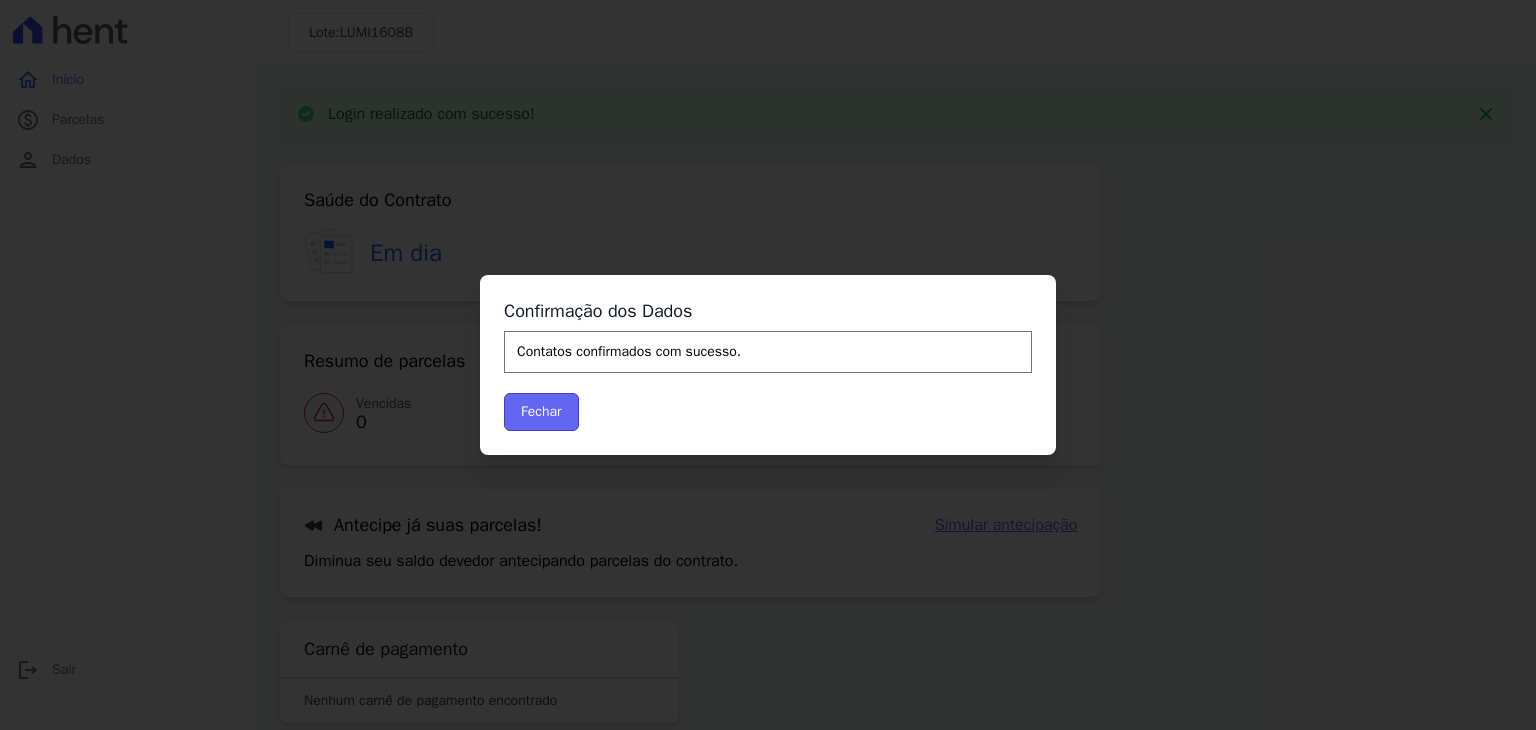 click on "Fechar" at bounding box center [541, 412] 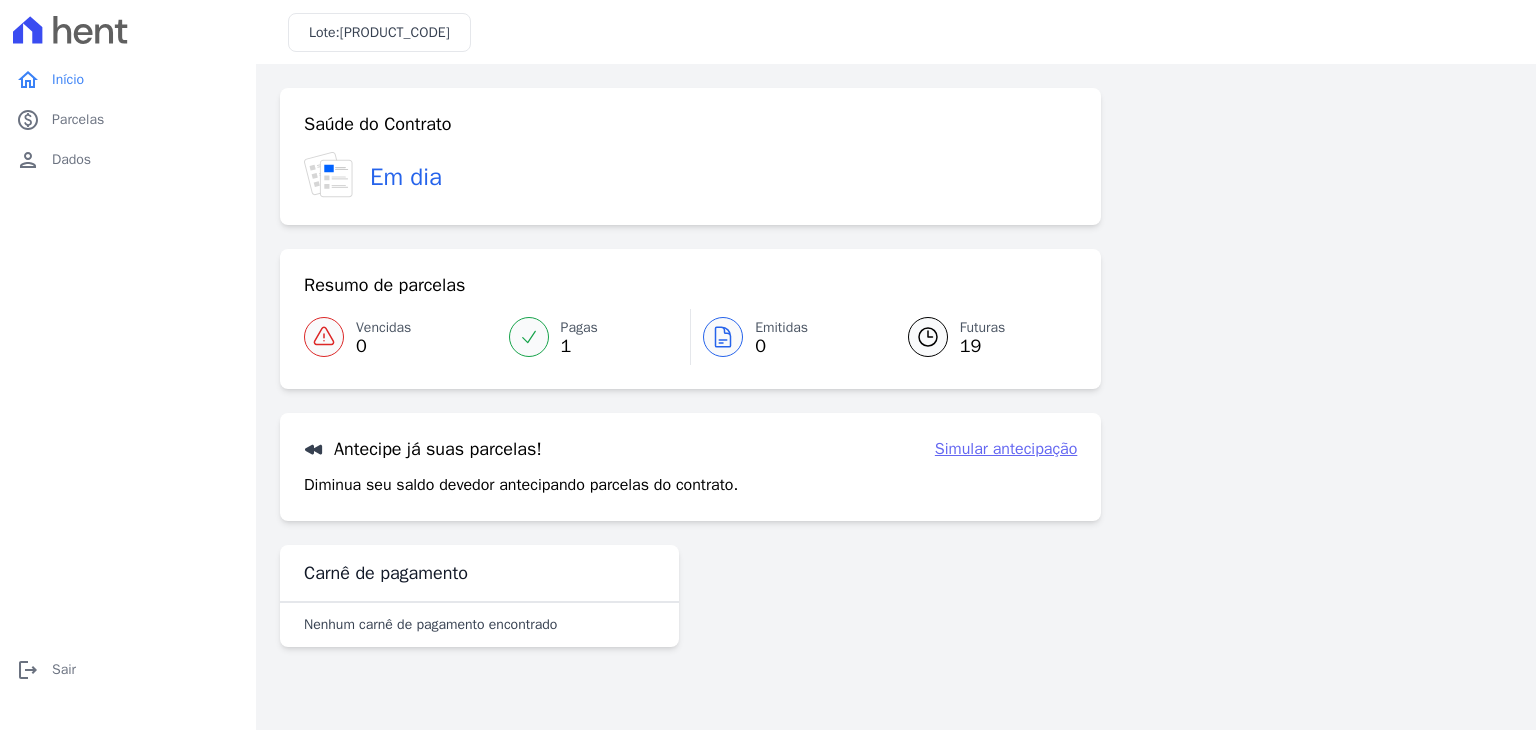 scroll, scrollTop: 0, scrollLeft: 0, axis: both 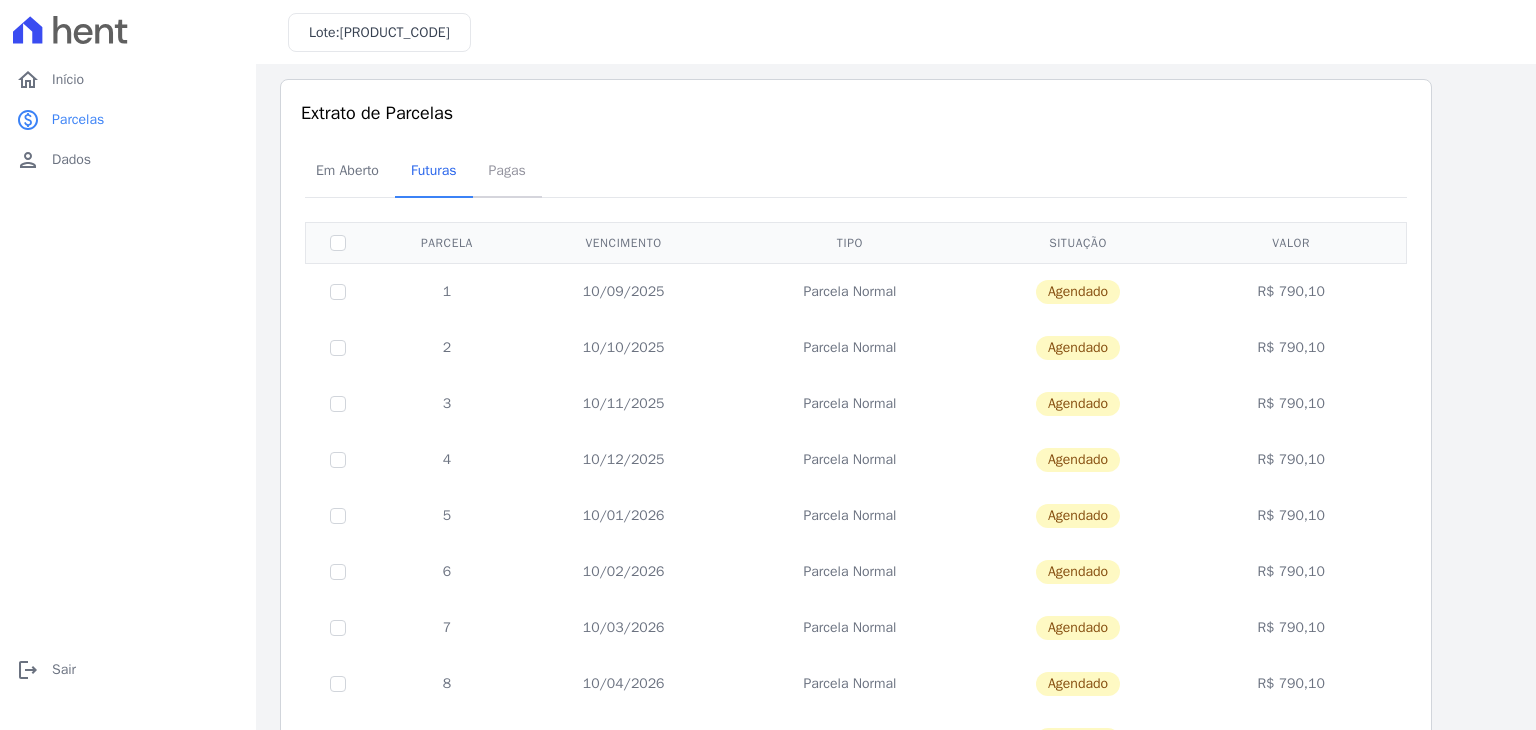 click on "Pagas" at bounding box center (507, 170) 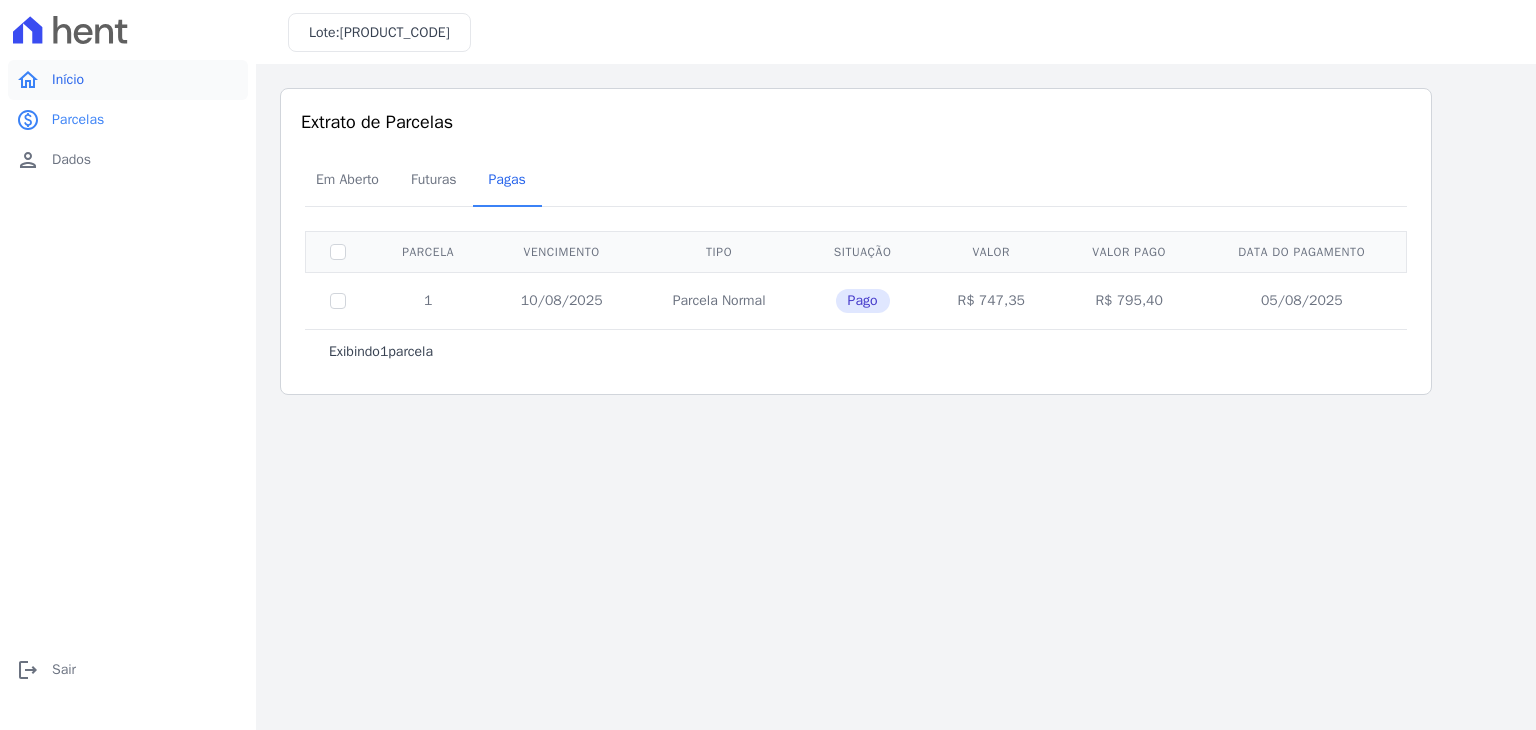click on "Início" at bounding box center [68, 80] 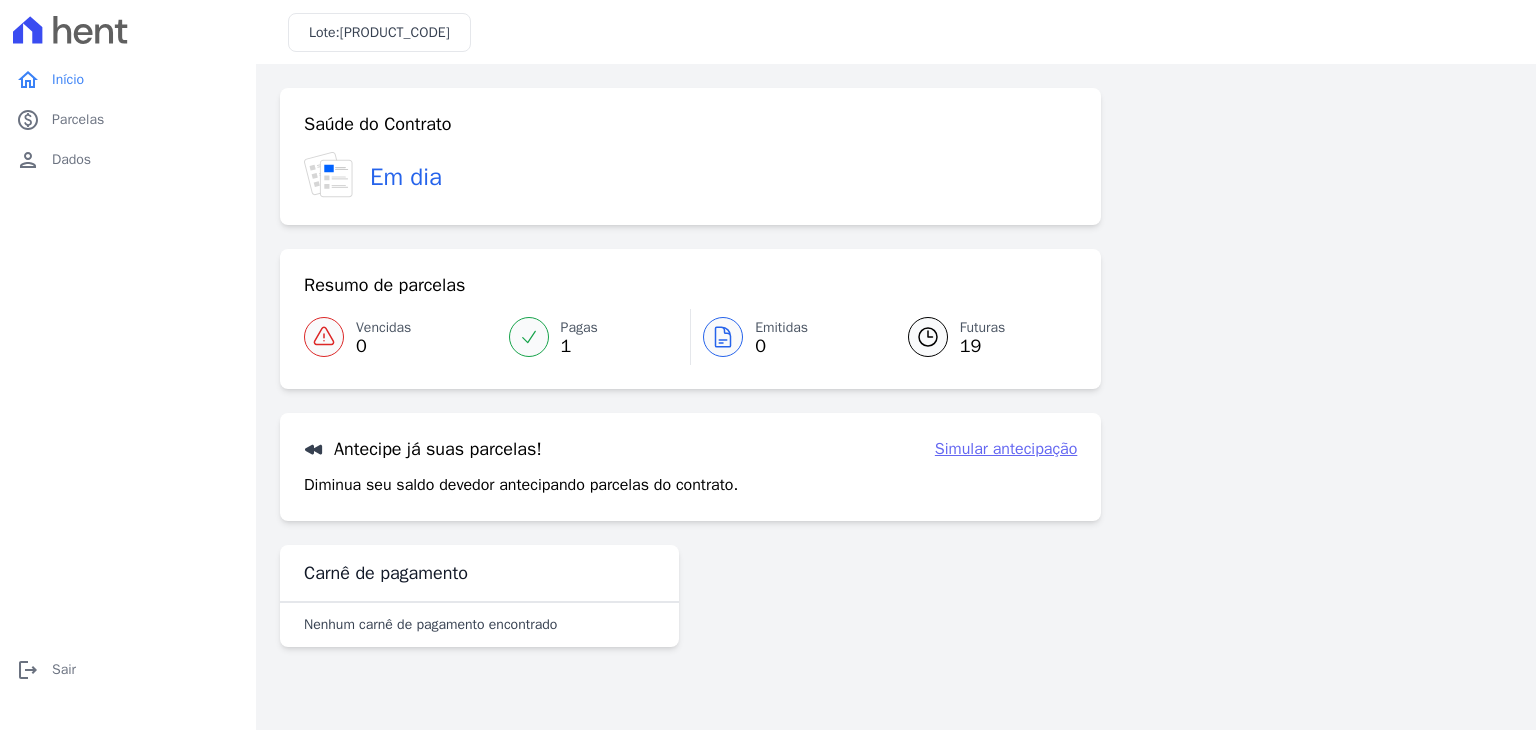 click on "Simular antecipação" at bounding box center (1006, 449) 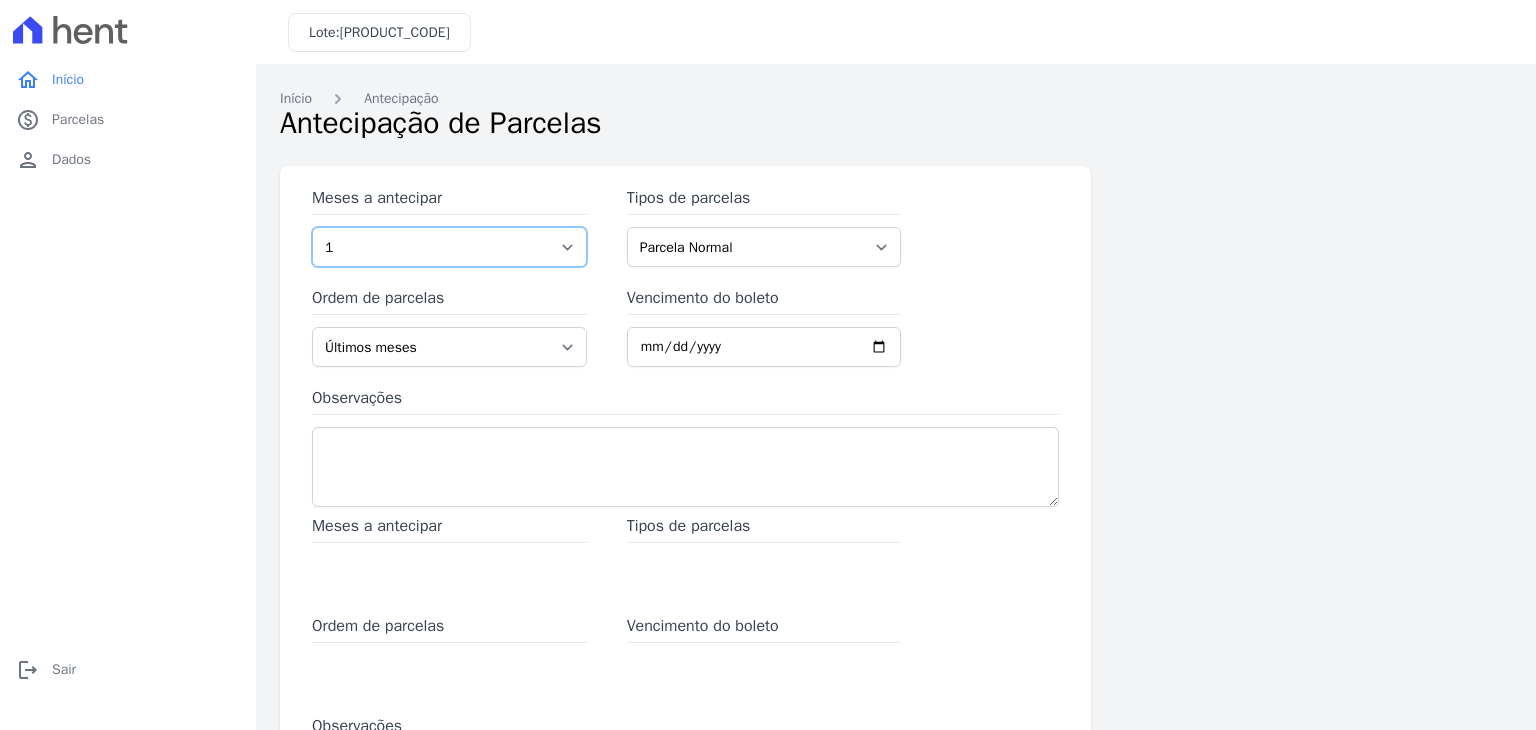 click on "1
2
3
4
5
6
7
8
9
10
11
12
13
14
15
16
17
18
19
20" at bounding box center [449, 247] 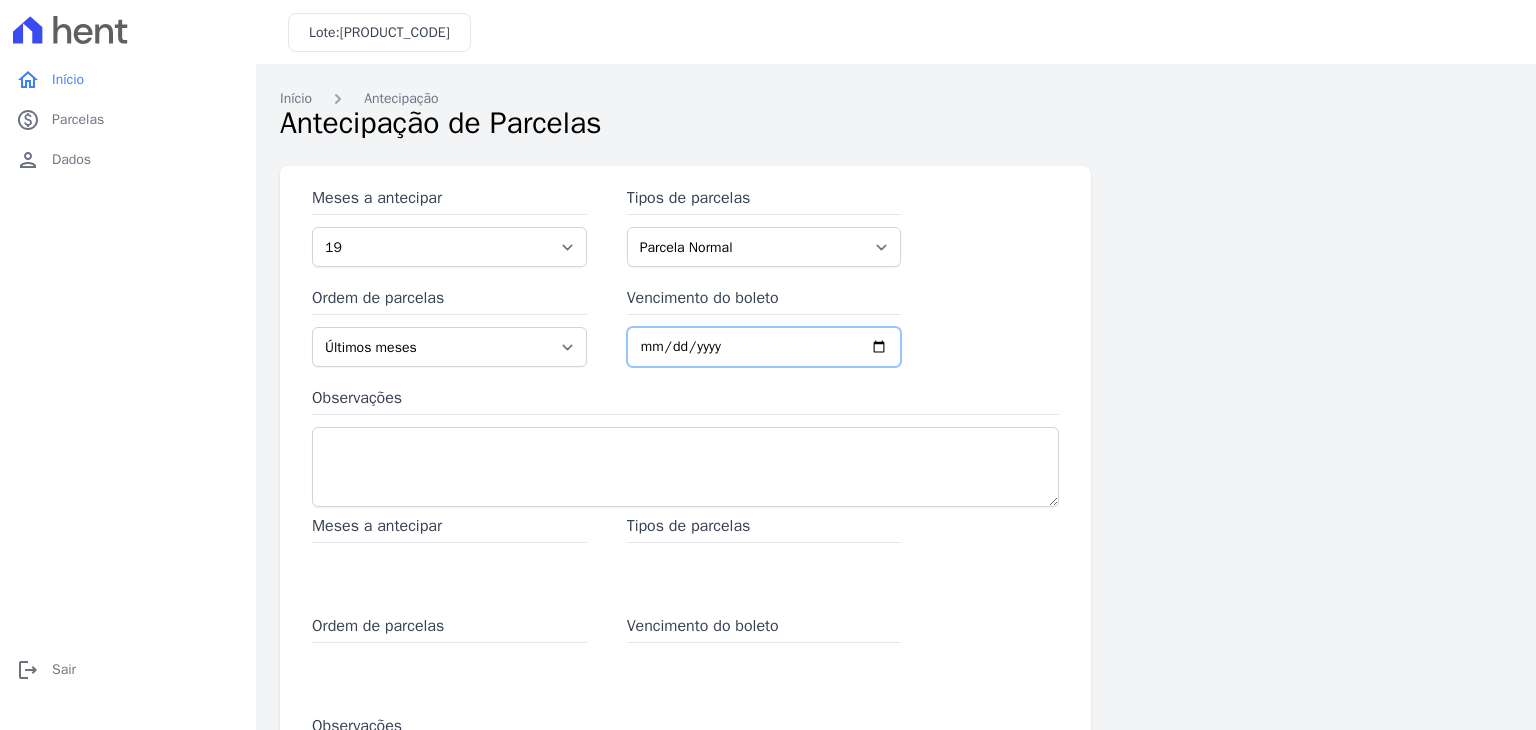 click on "Vencimento do boleto" at bounding box center (764, 347) 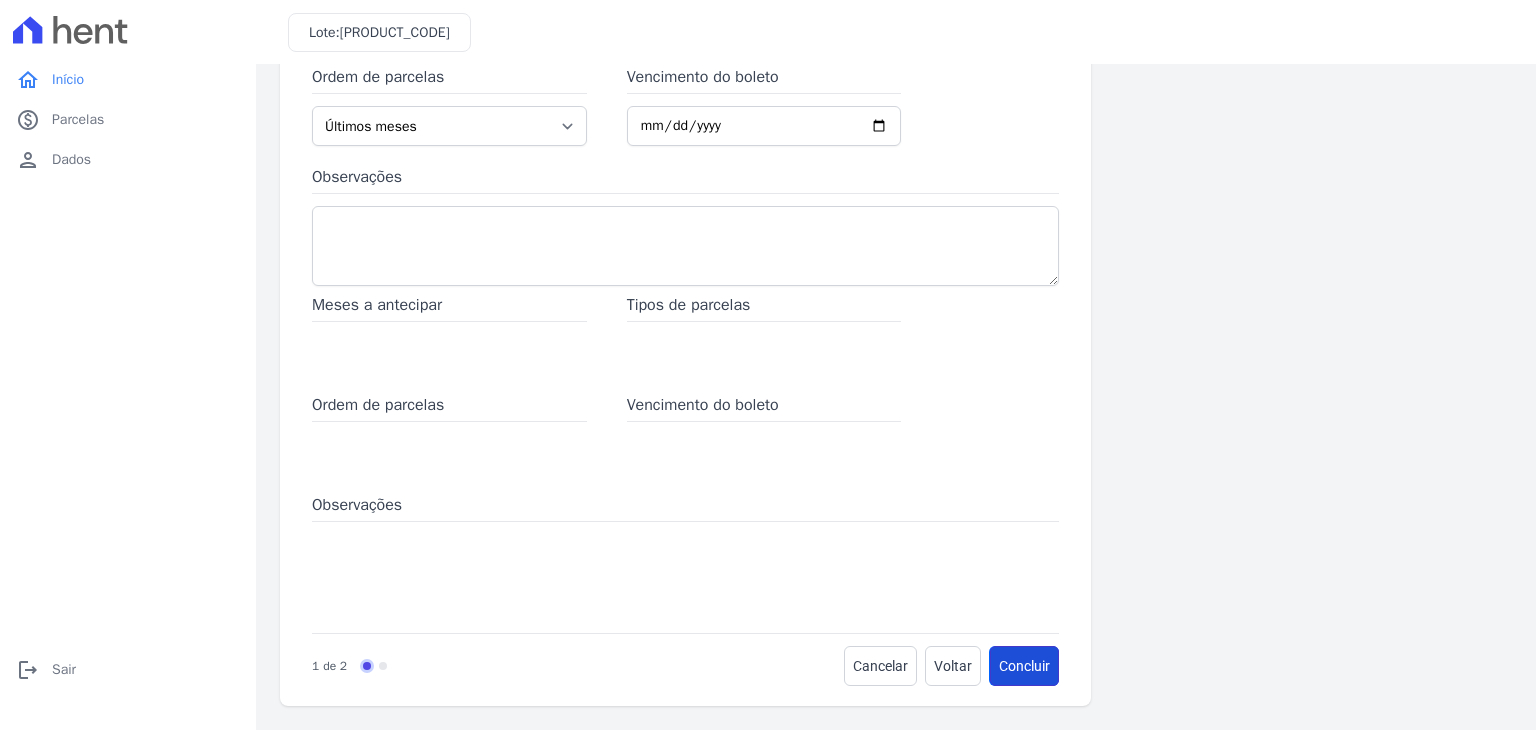 click on "Concluir" at bounding box center (1024, 666) 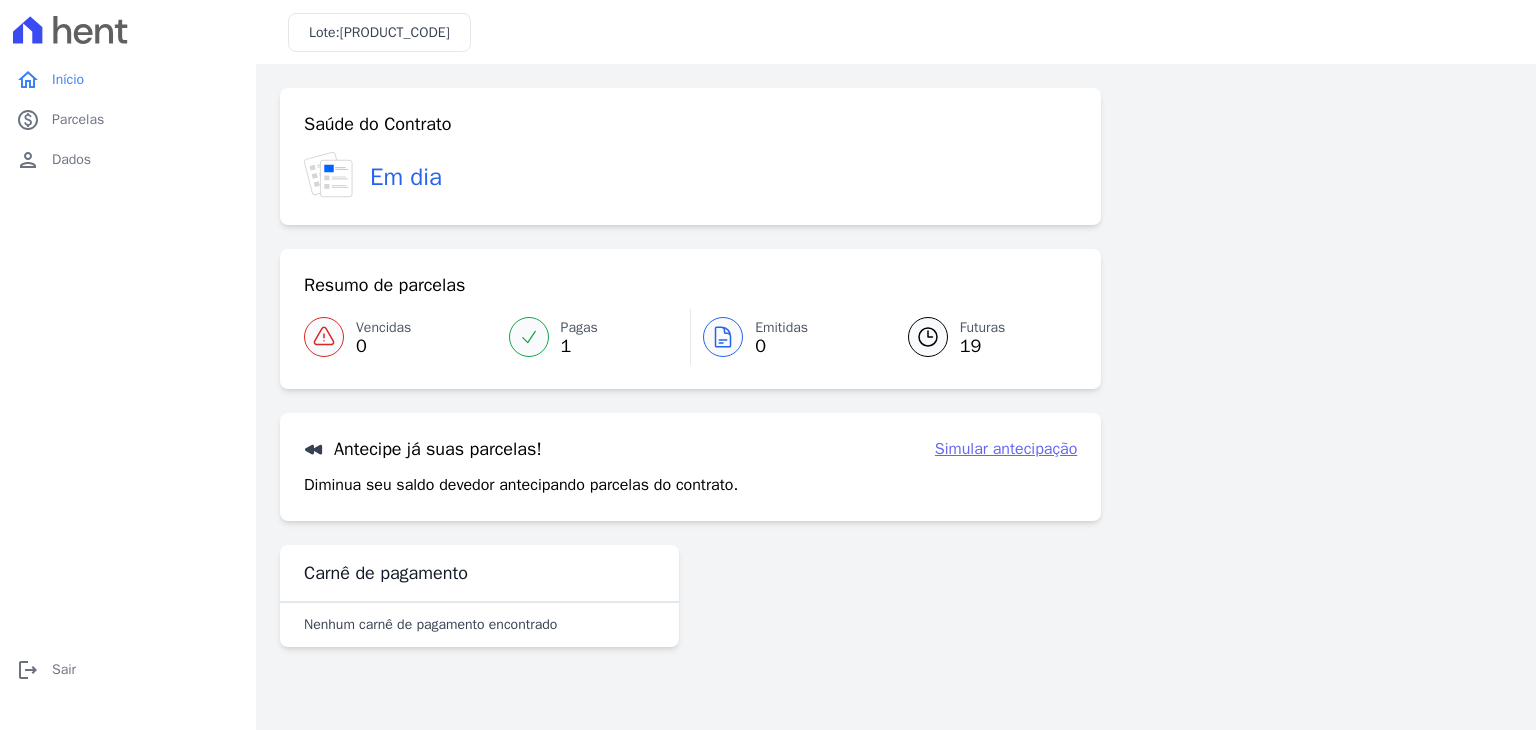 scroll, scrollTop: 0, scrollLeft: 0, axis: both 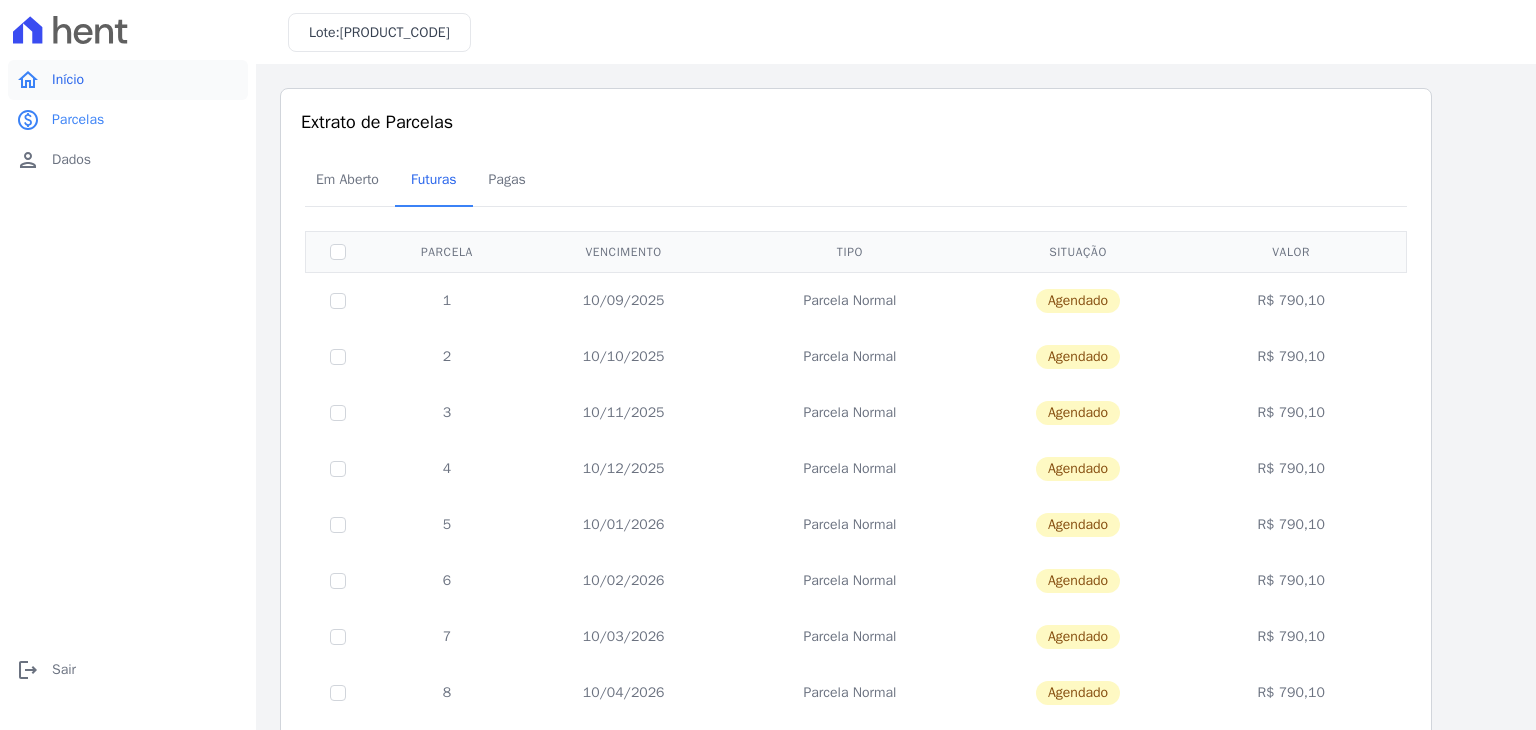 click on "Início" at bounding box center [68, 80] 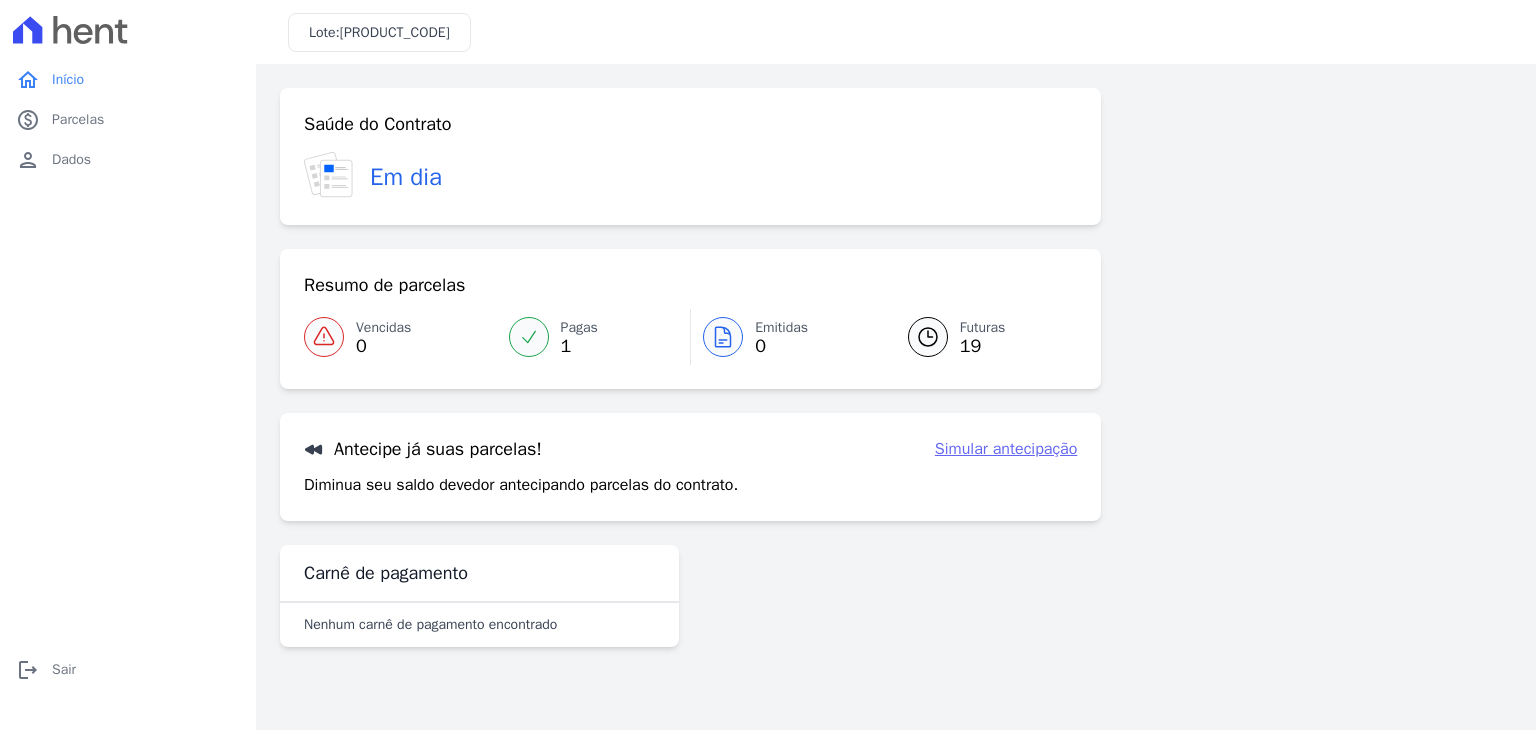 click on "Simular antecipação" at bounding box center (1006, 449) 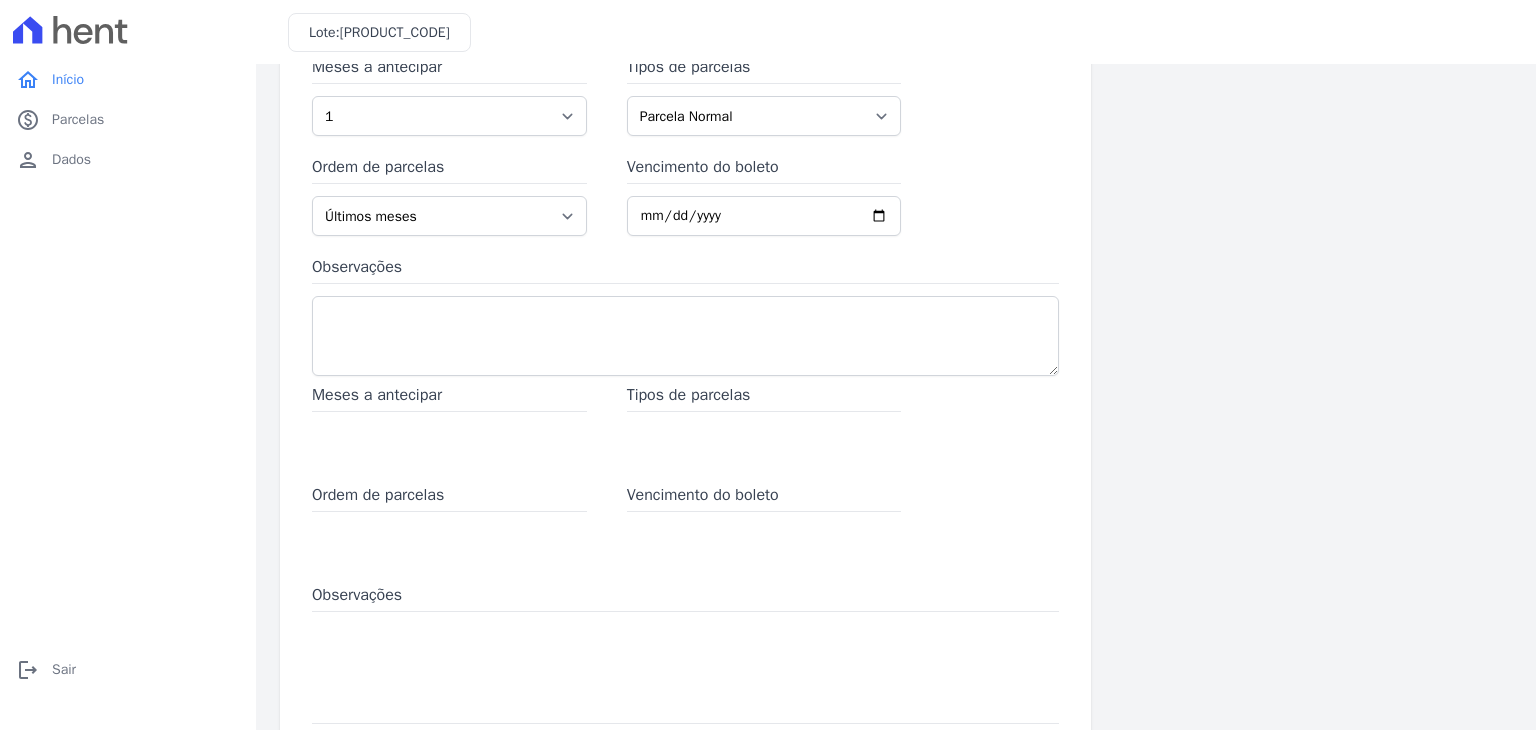 scroll, scrollTop: 132, scrollLeft: 0, axis: vertical 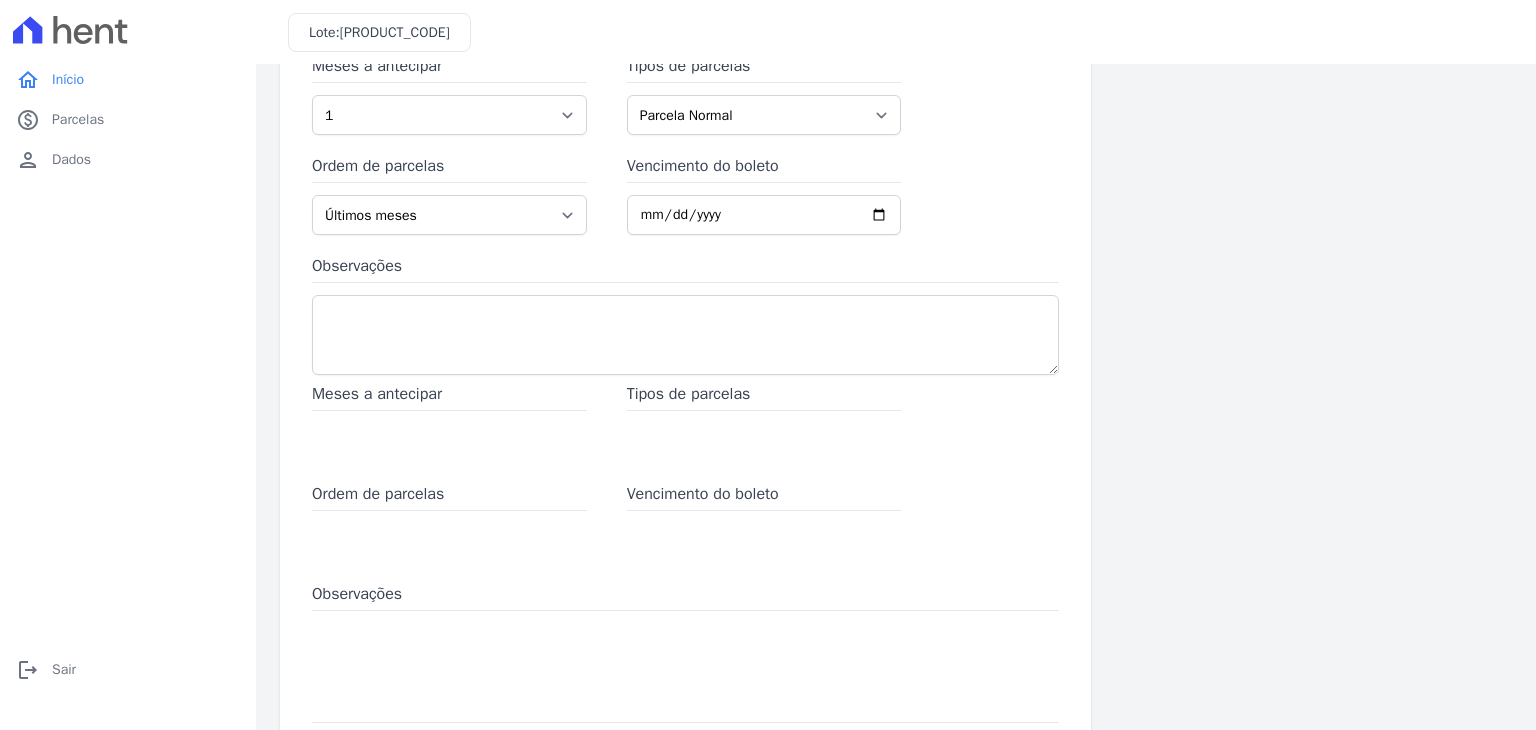click on "Ordem de parcelas" at bounding box center (449, 496) 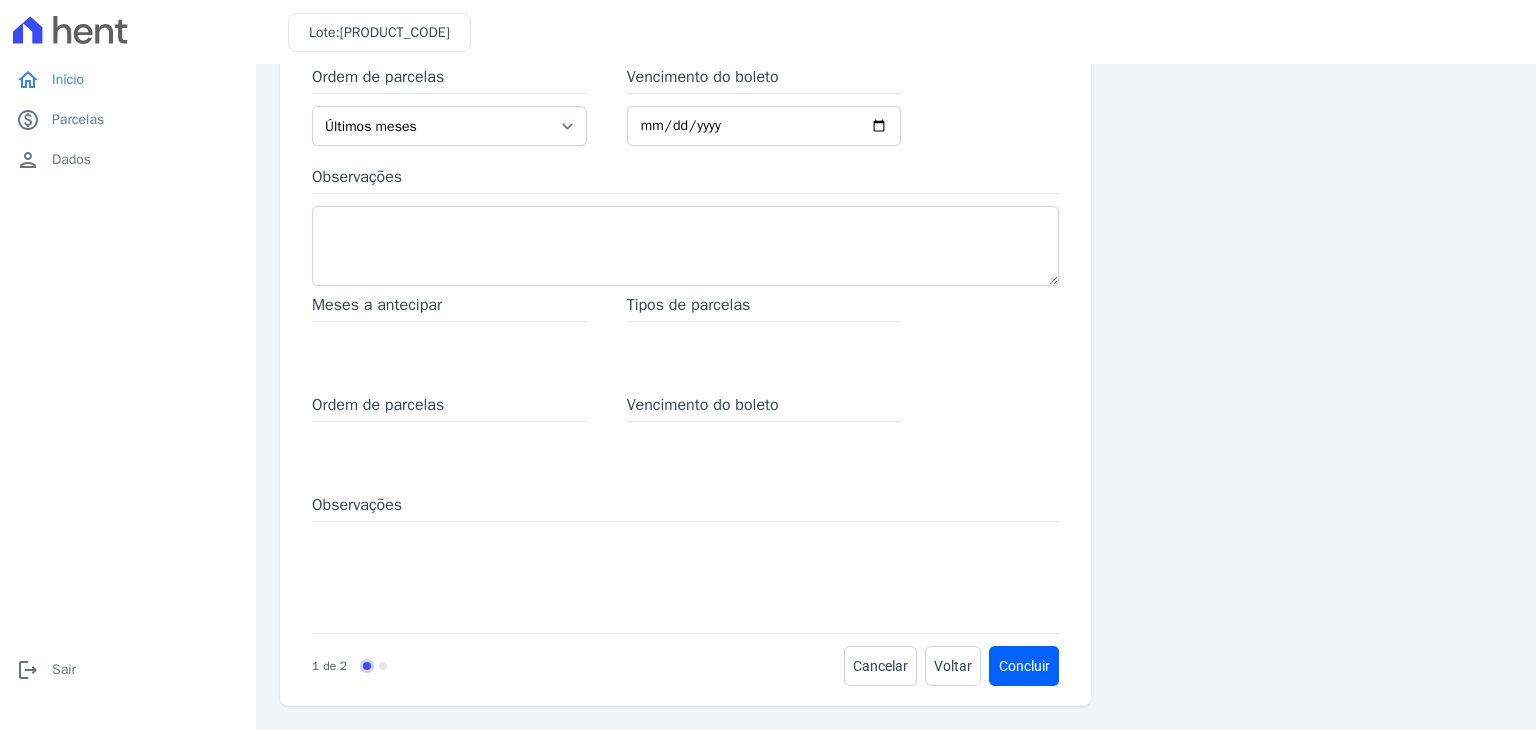 click at bounding box center (383, 666) 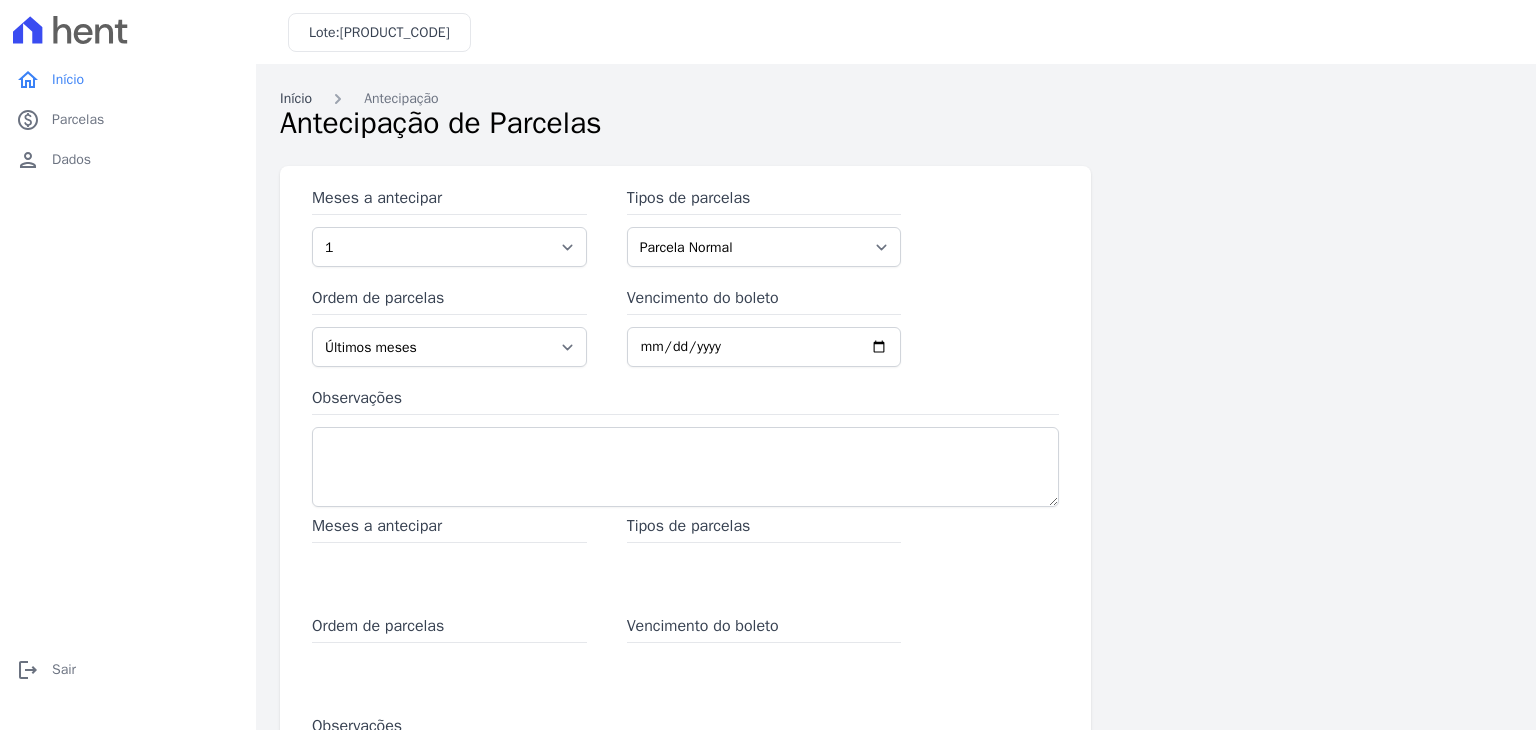 click on "Início" at bounding box center (296, 98) 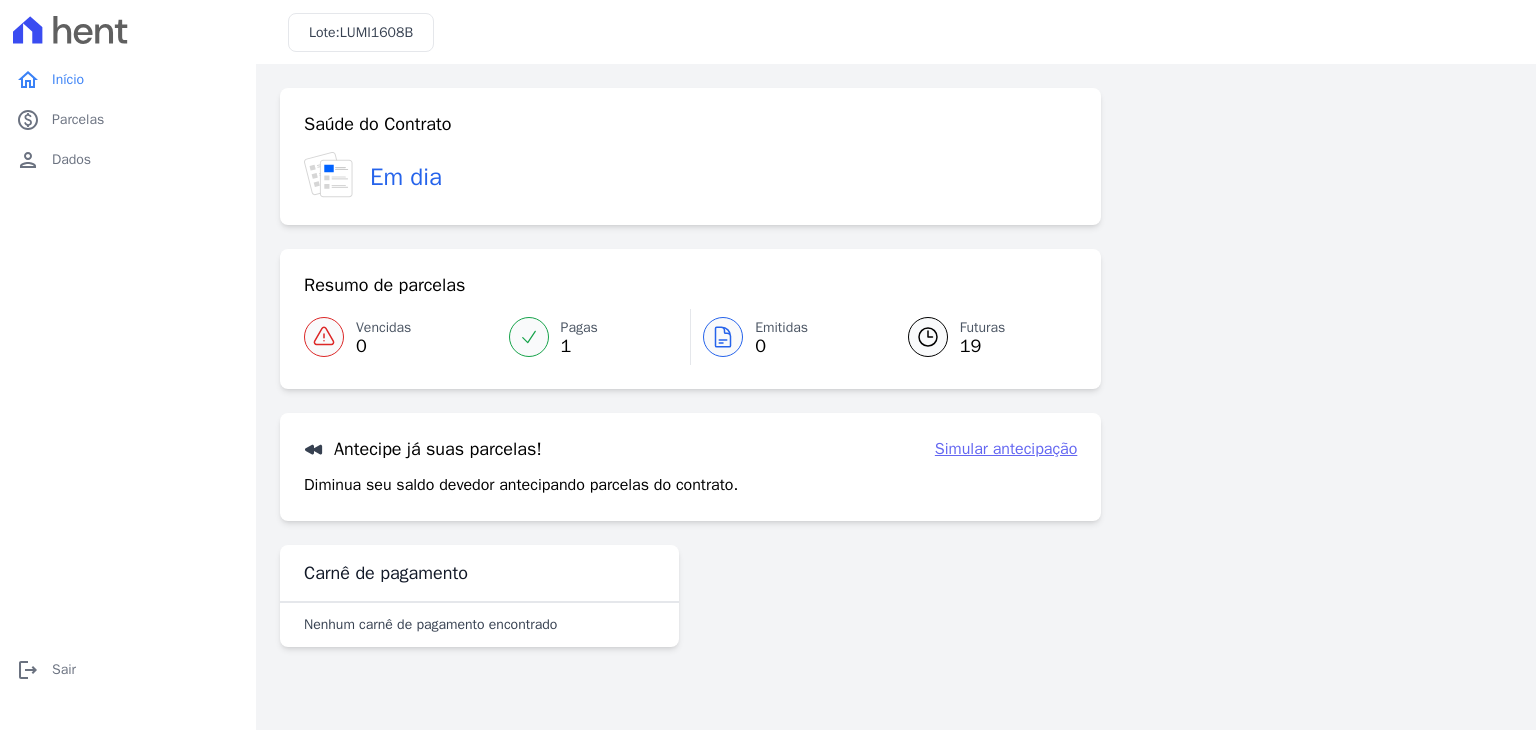 scroll, scrollTop: 0, scrollLeft: 0, axis: both 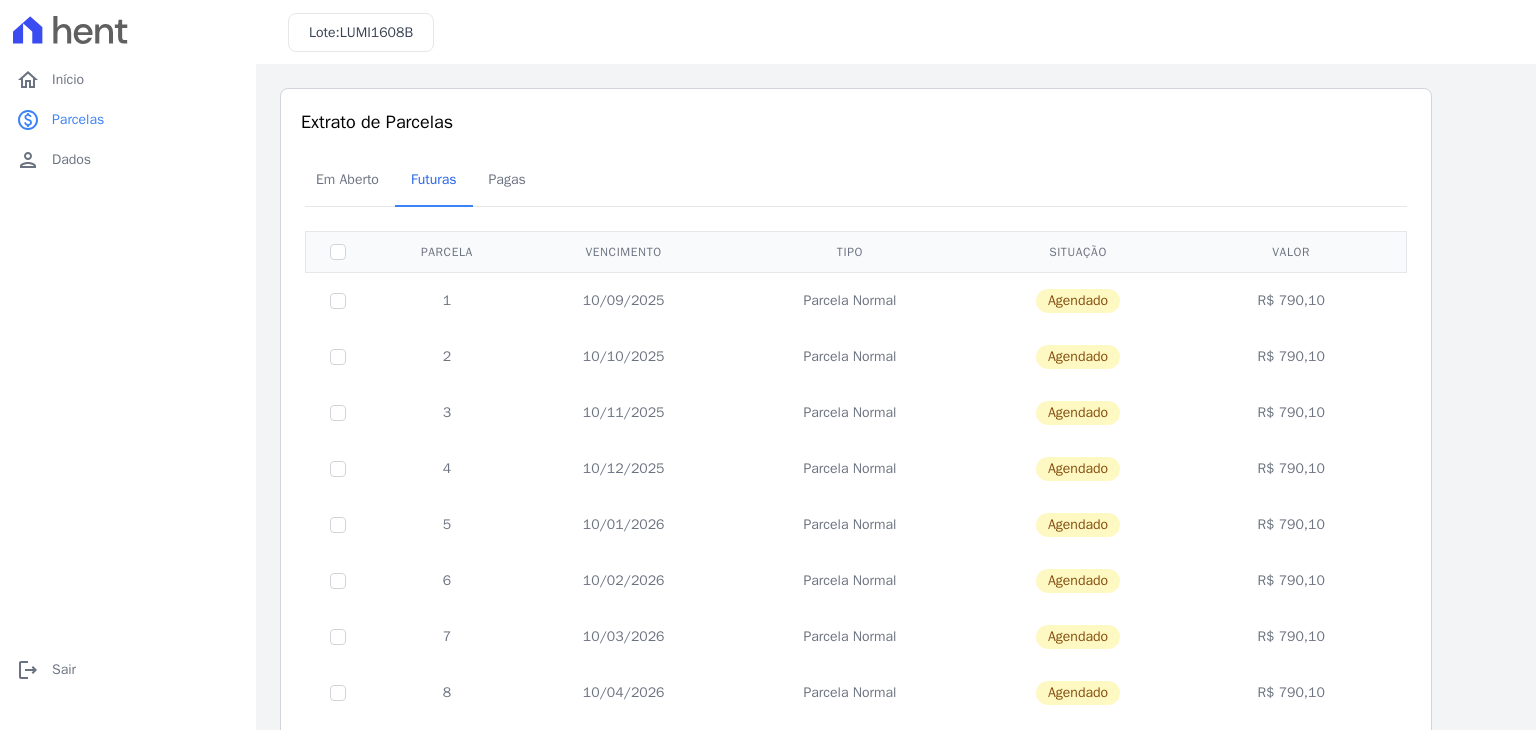 click on "Extrato de Parcelas
Em Aberto
Futuras
Pagas
0
selecionada(s)
Exibindo  todos(as) os(as) 19  parcelas
Parcela
Vencimento
Tipo
Situação
Valor
1
10/09/2025
Parcela Normal" at bounding box center [856, 745] 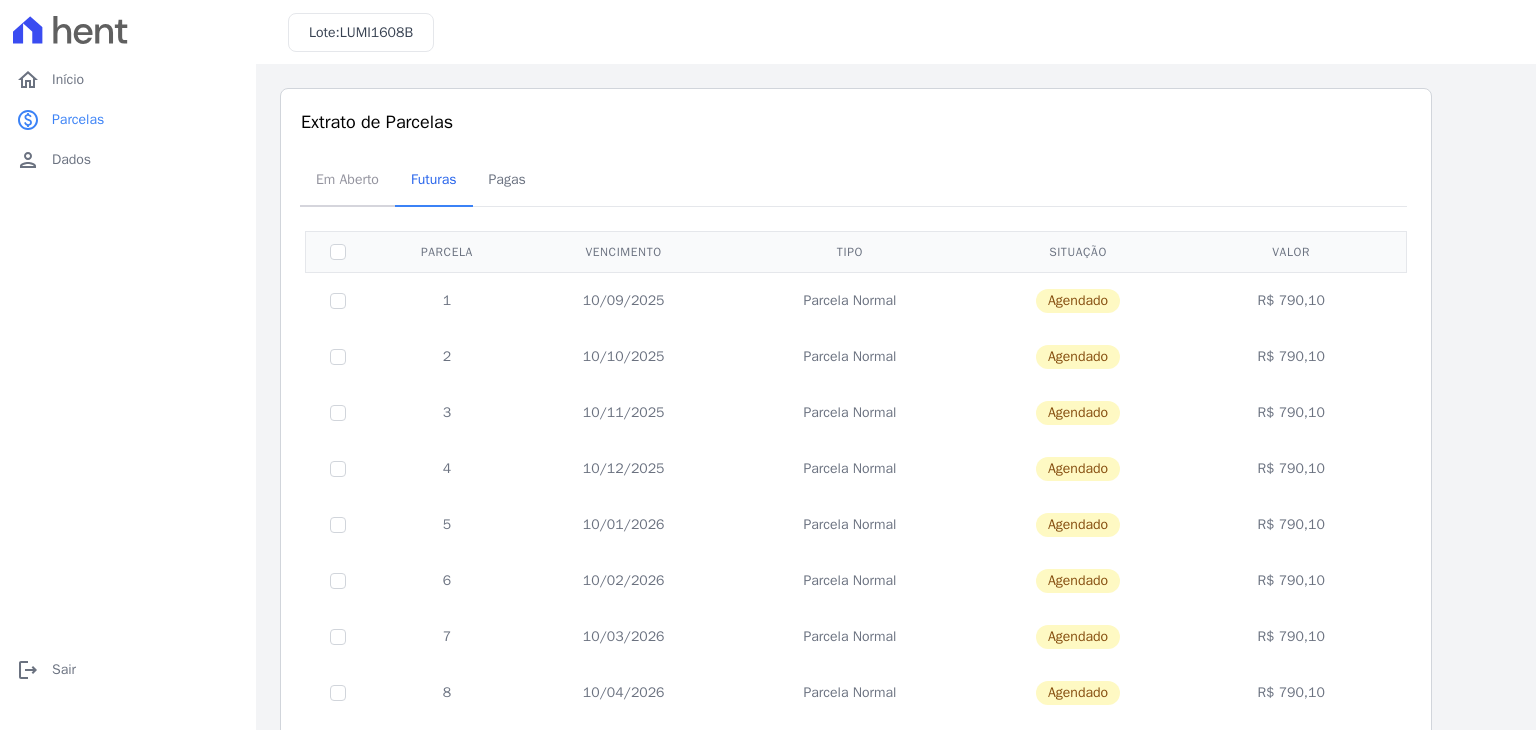 click on "Em Aberto" at bounding box center (347, 179) 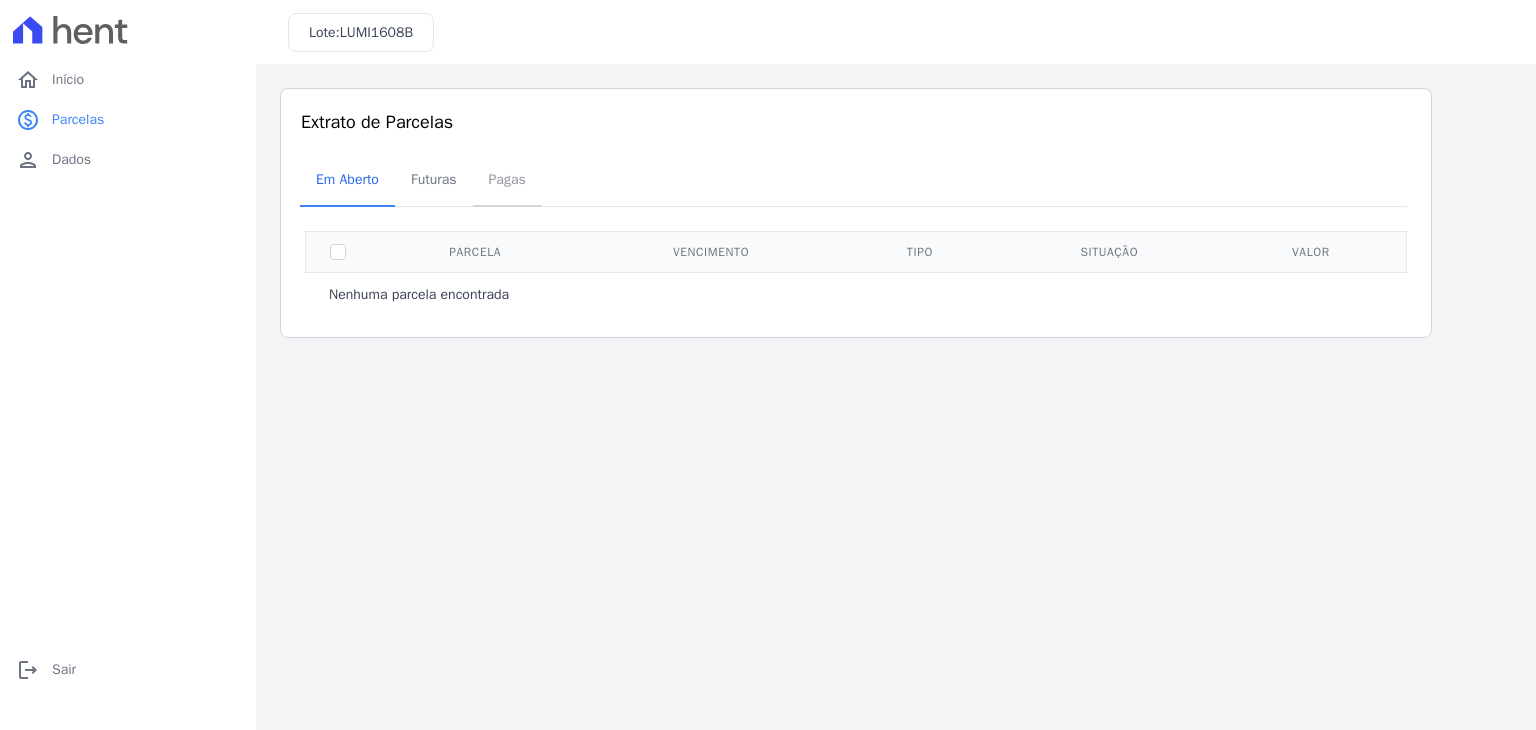click on "Pagas" at bounding box center [507, 179] 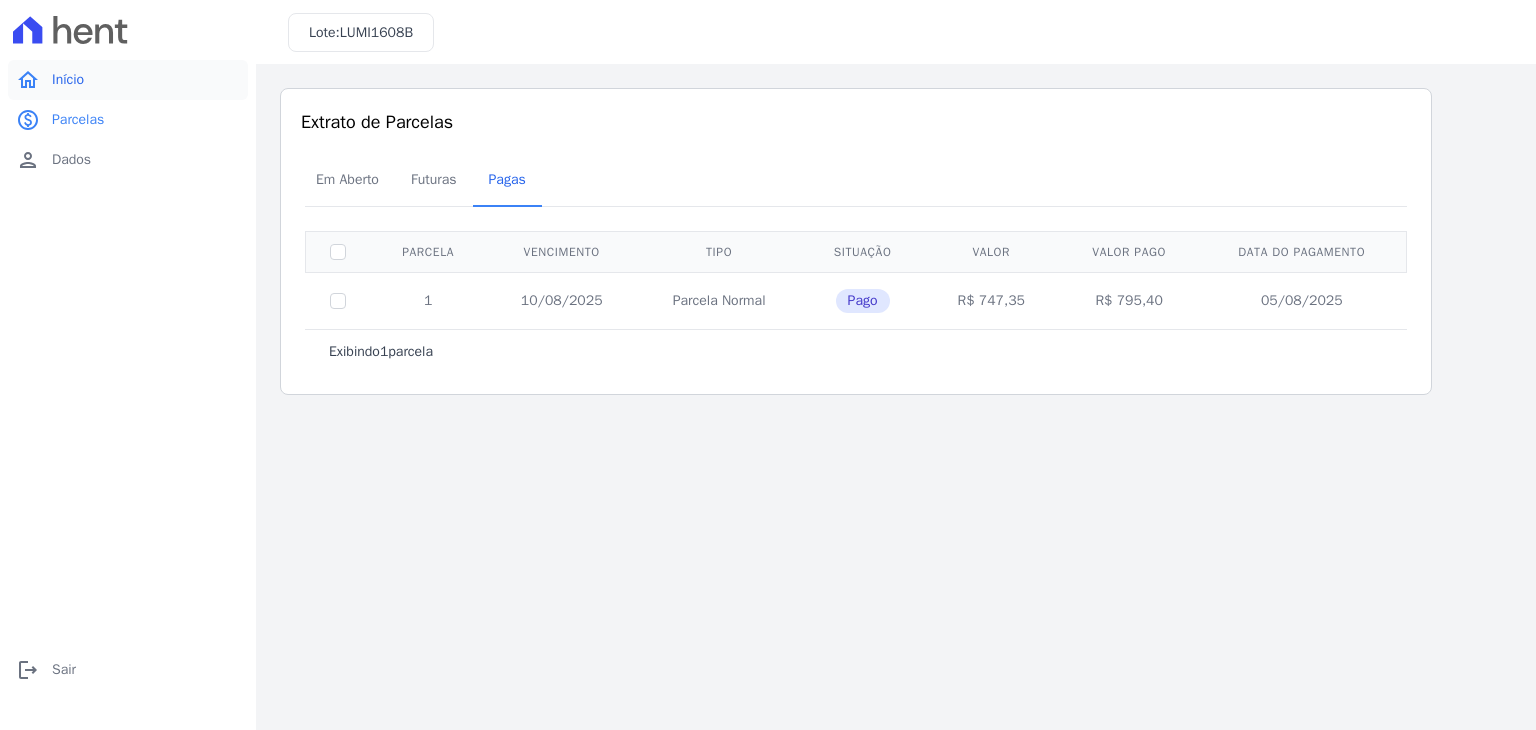 click on "Início" at bounding box center [68, 80] 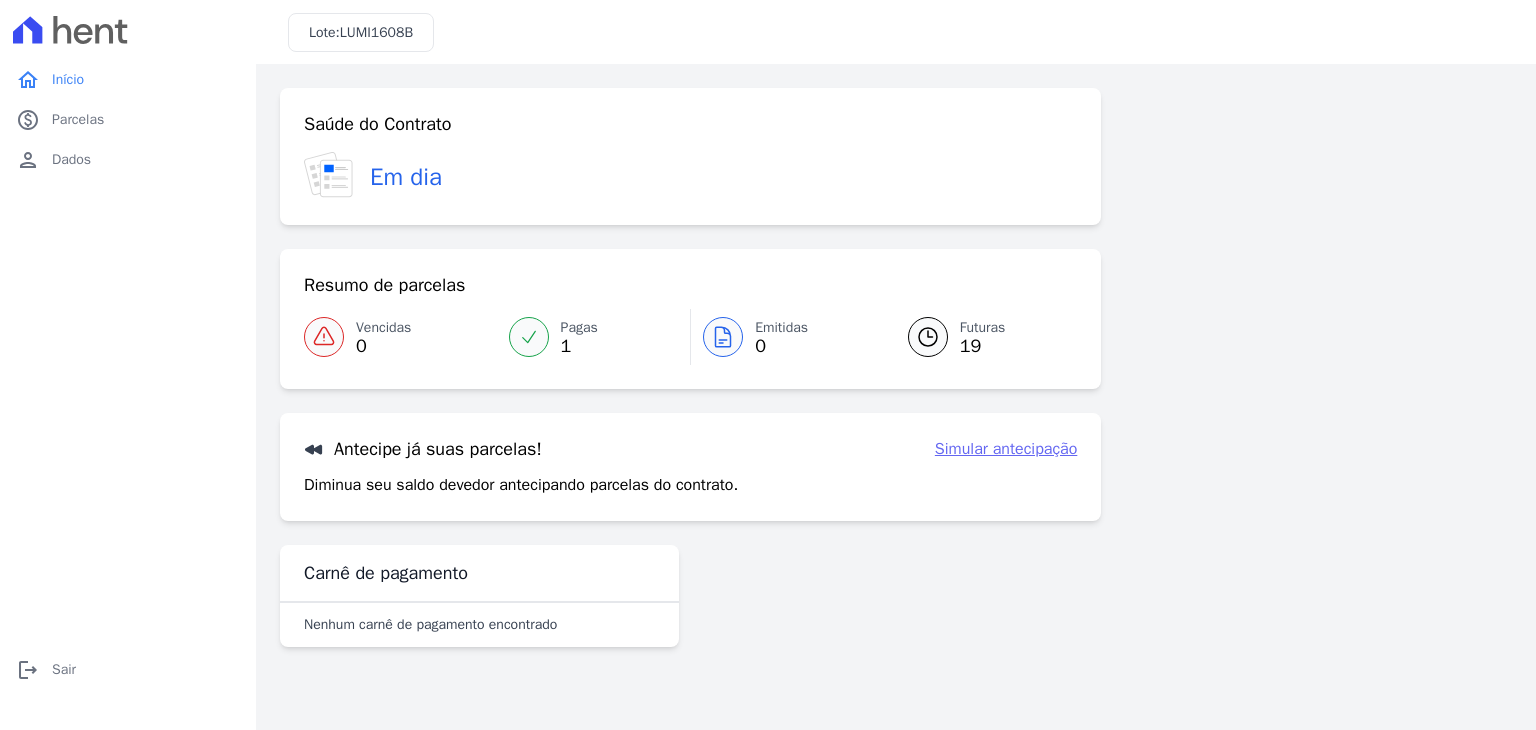 click on "Simular antecipação" at bounding box center (1006, 449) 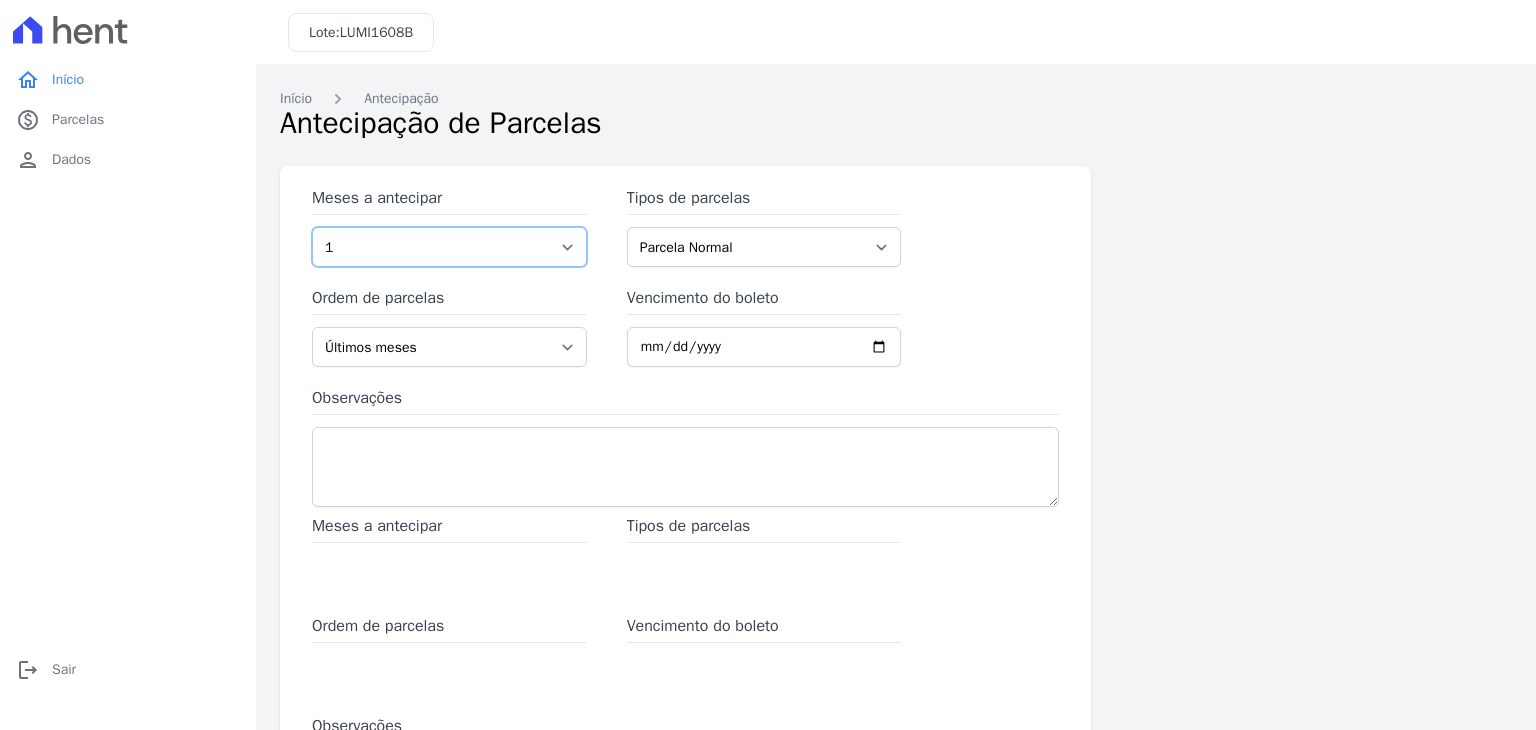 click on "1
2
3
4
5
6
7
8
9
10
11
12
13
14
15
16
17
18
19
20" at bounding box center (449, 247) 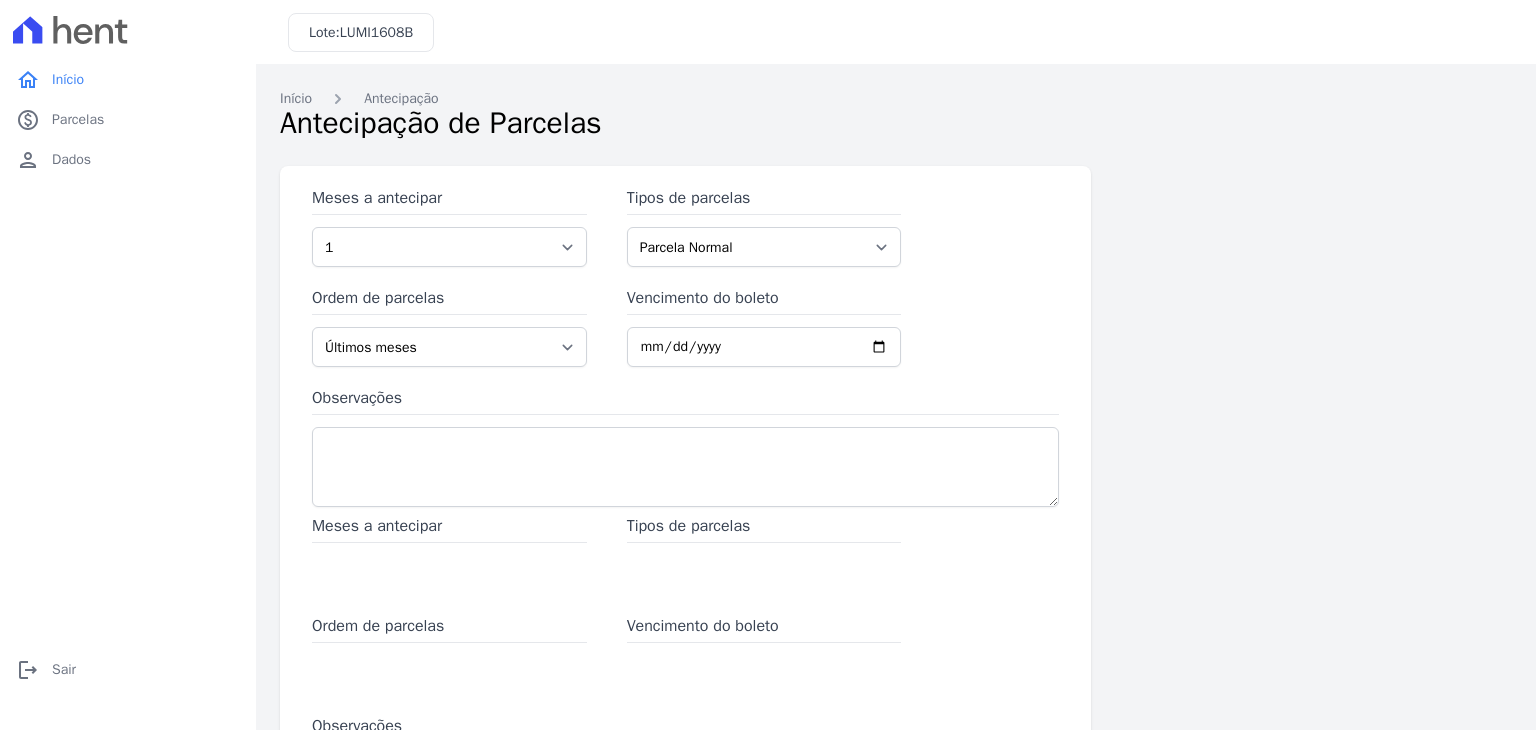click on "Tipos de parcelas" at bounding box center [764, 554] 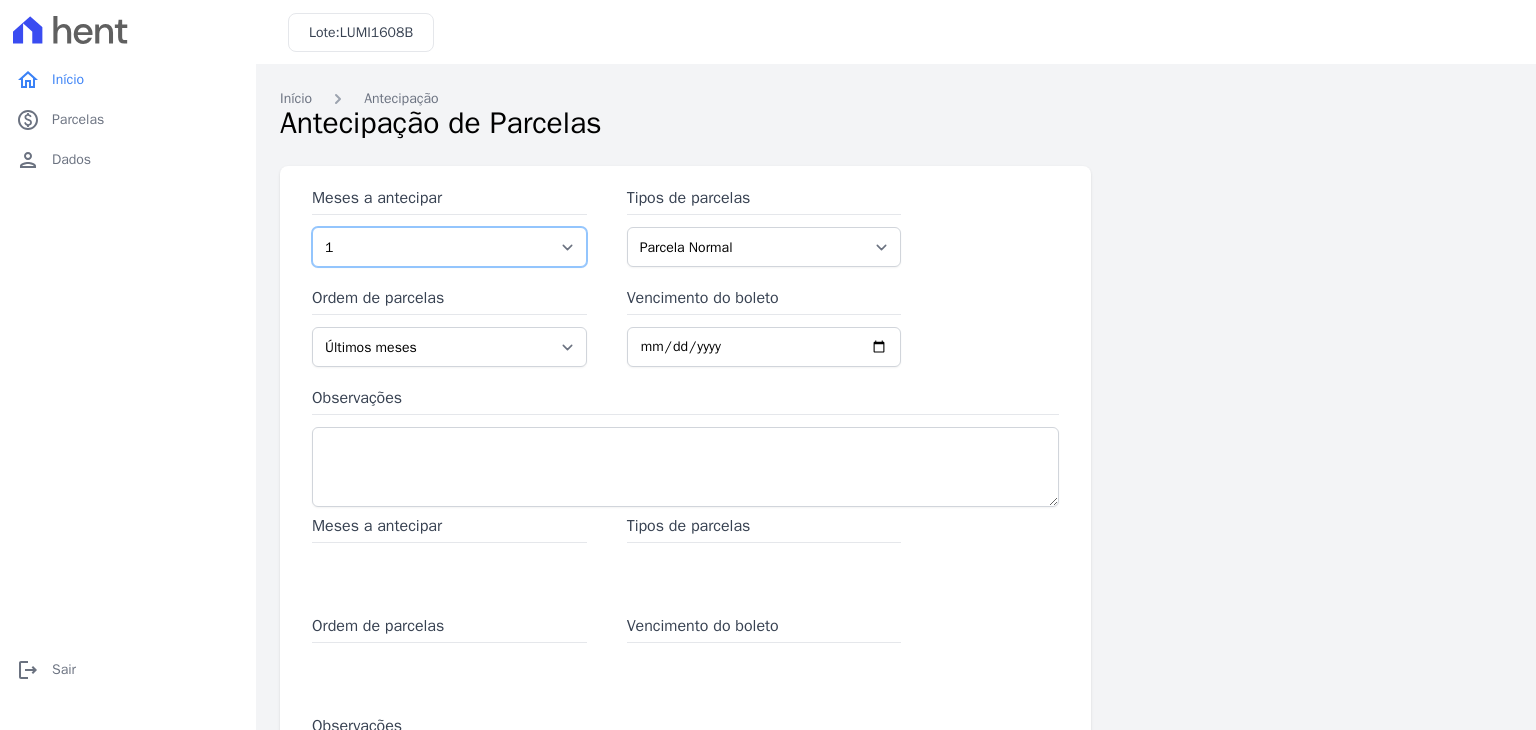click on "1
2
3
4
5
6
7
8
9
10
11
12
13
14
15
16
17
18
19
20" at bounding box center (449, 247) 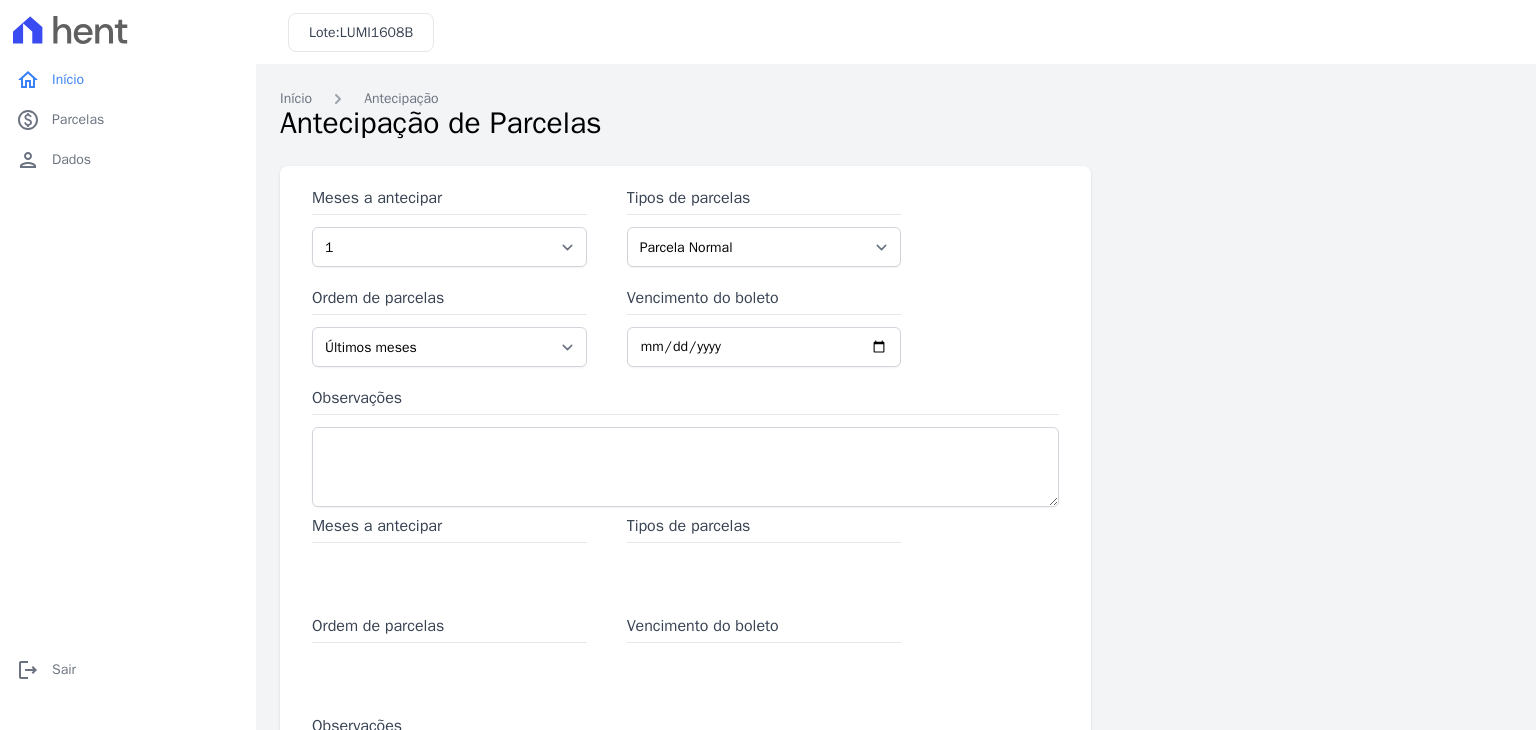 click on "Início
Antecipação
Antecipação de Parcelas
Meses a antecipar
1
2
3
4
5
6
7
8
9
10
11
12
13
14
15
16
17
18
19
20
Tipos de parcelas
Parcela Normal
Financiamento CEF
Ordem de parcelas
Últimos meses
Primeiros meses
Vencimento do boleto
Observações
Meses a antecipar
Tipos de parcelas
Ordem de parcelas
Vencimento do boleto
Observações
Concluir
1
de 2" at bounding box center [896, 507] 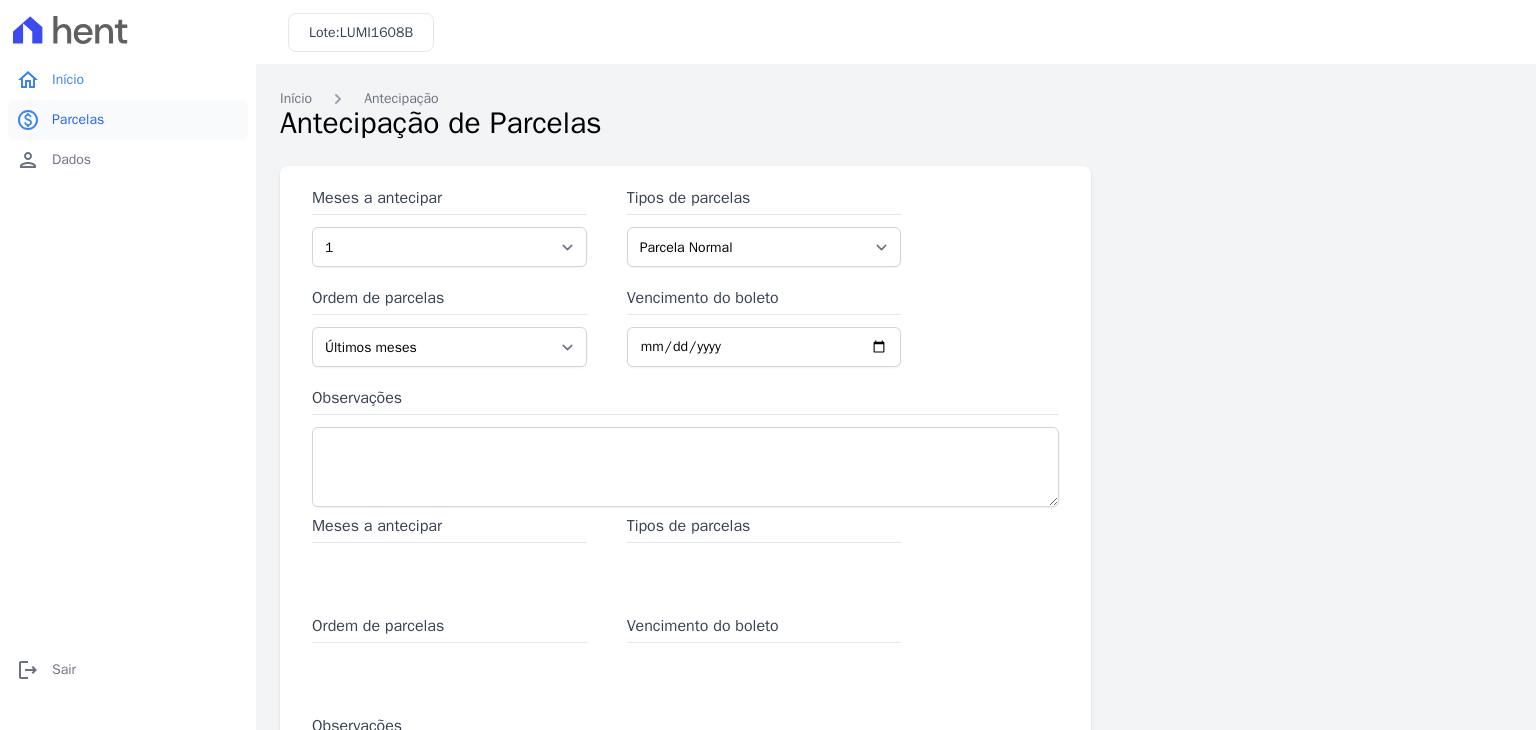 click on "paid Parcelas" at bounding box center [128, 120] 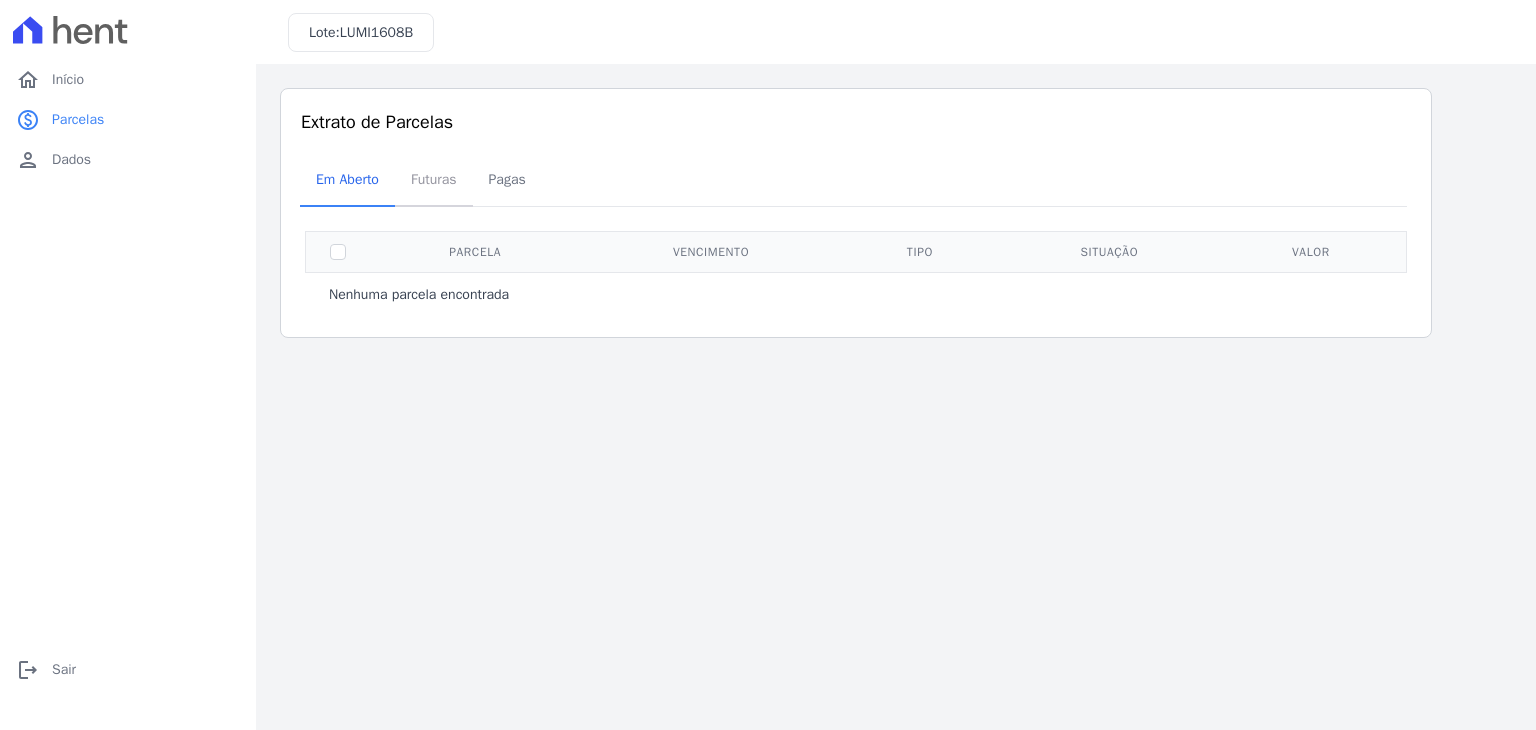 click on "Futuras" at bounding box center (434, 179) 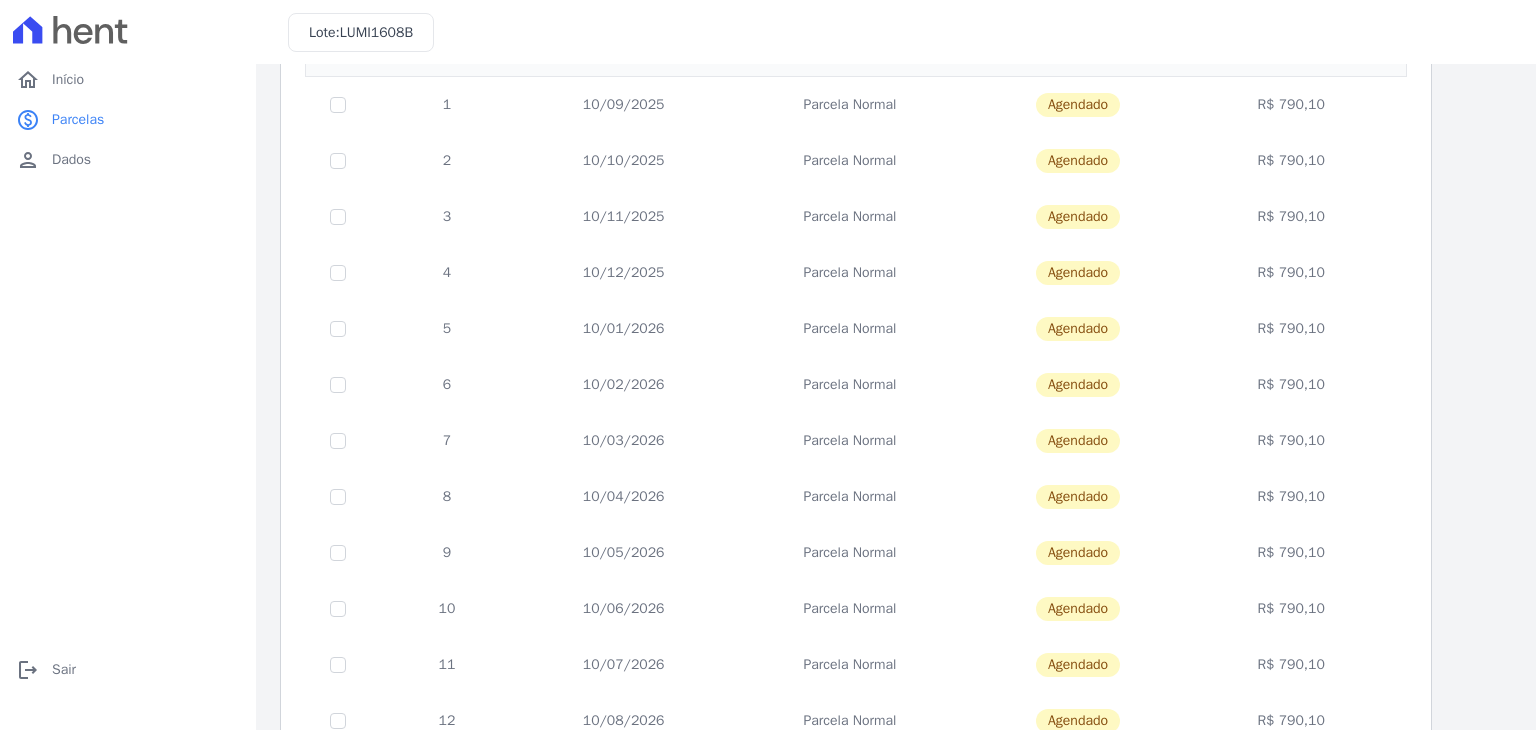 scroll, scrollTop: 0, scrollLeft: 0, axis: both 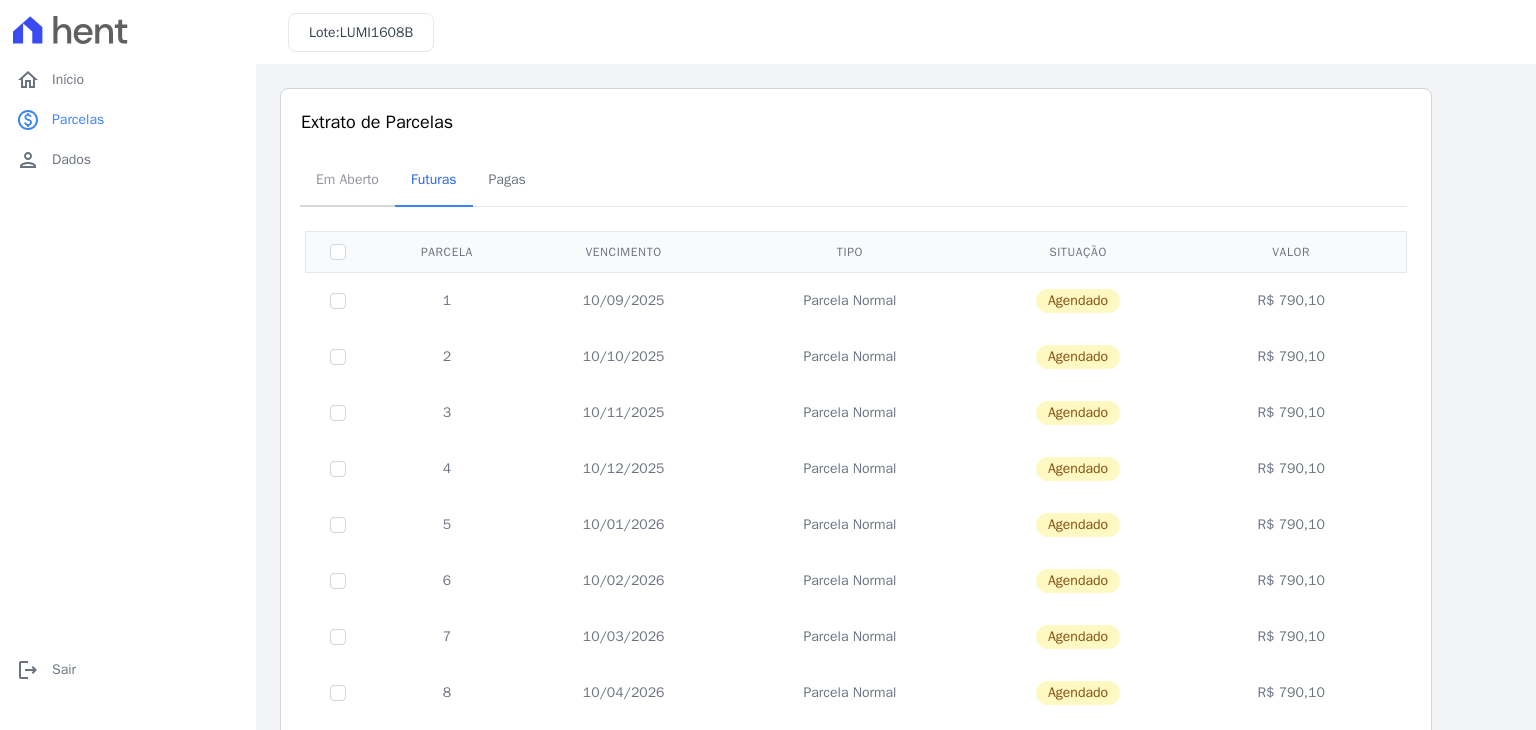 click on "Em Aberto" at bounding box center (347, 179) 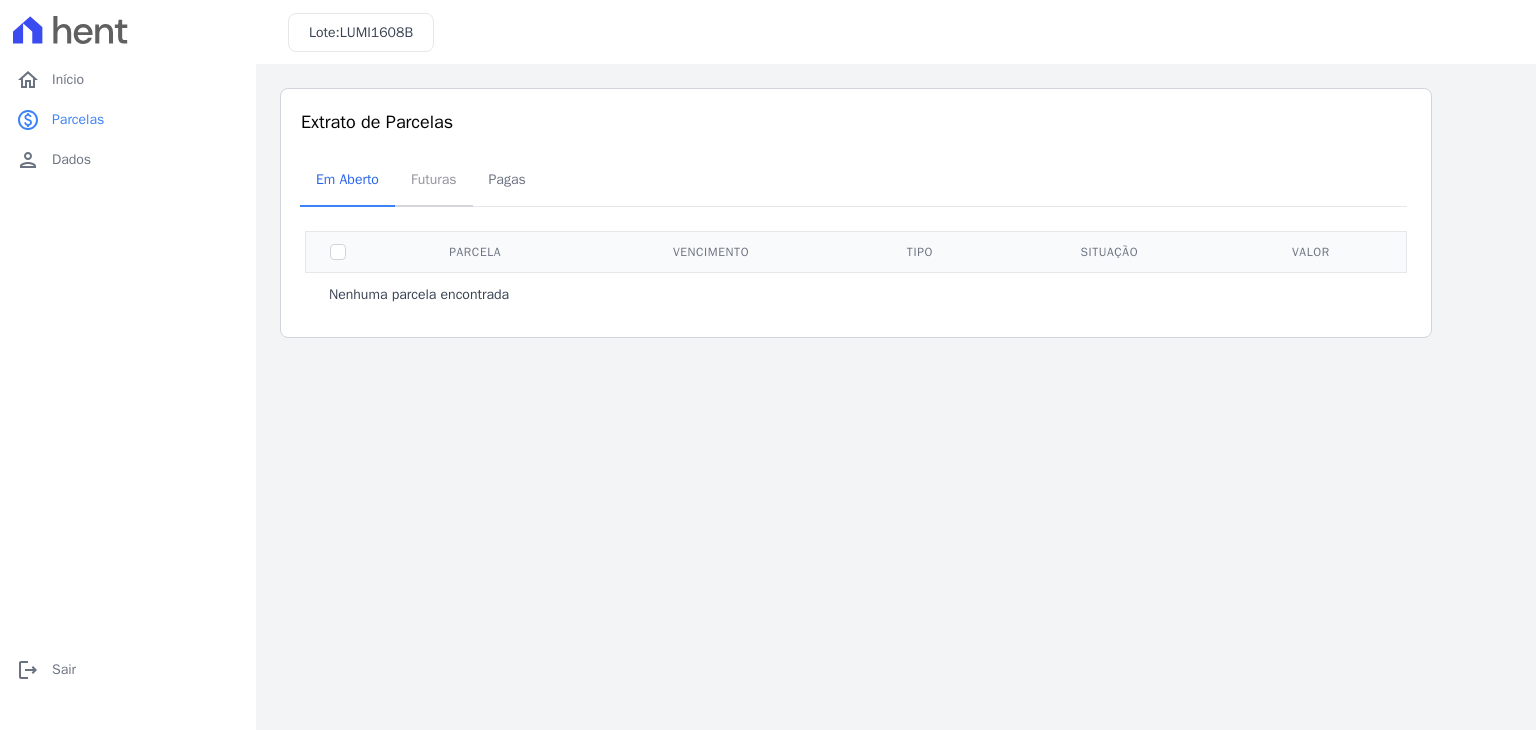 click on "Futuras" at bounding box center (434, 179) 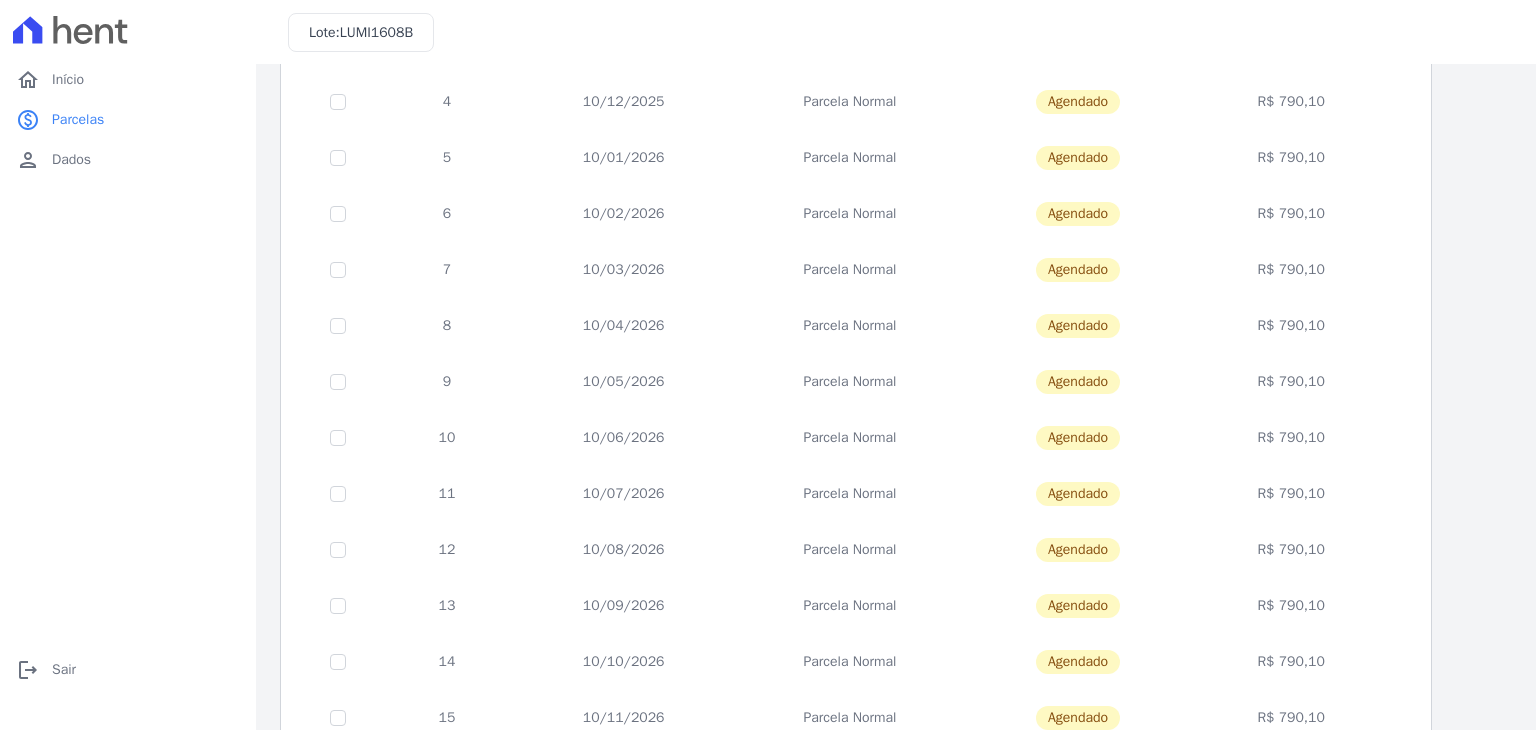 scroll, scrollTop: 0, scrollLeft: 0, axis: both 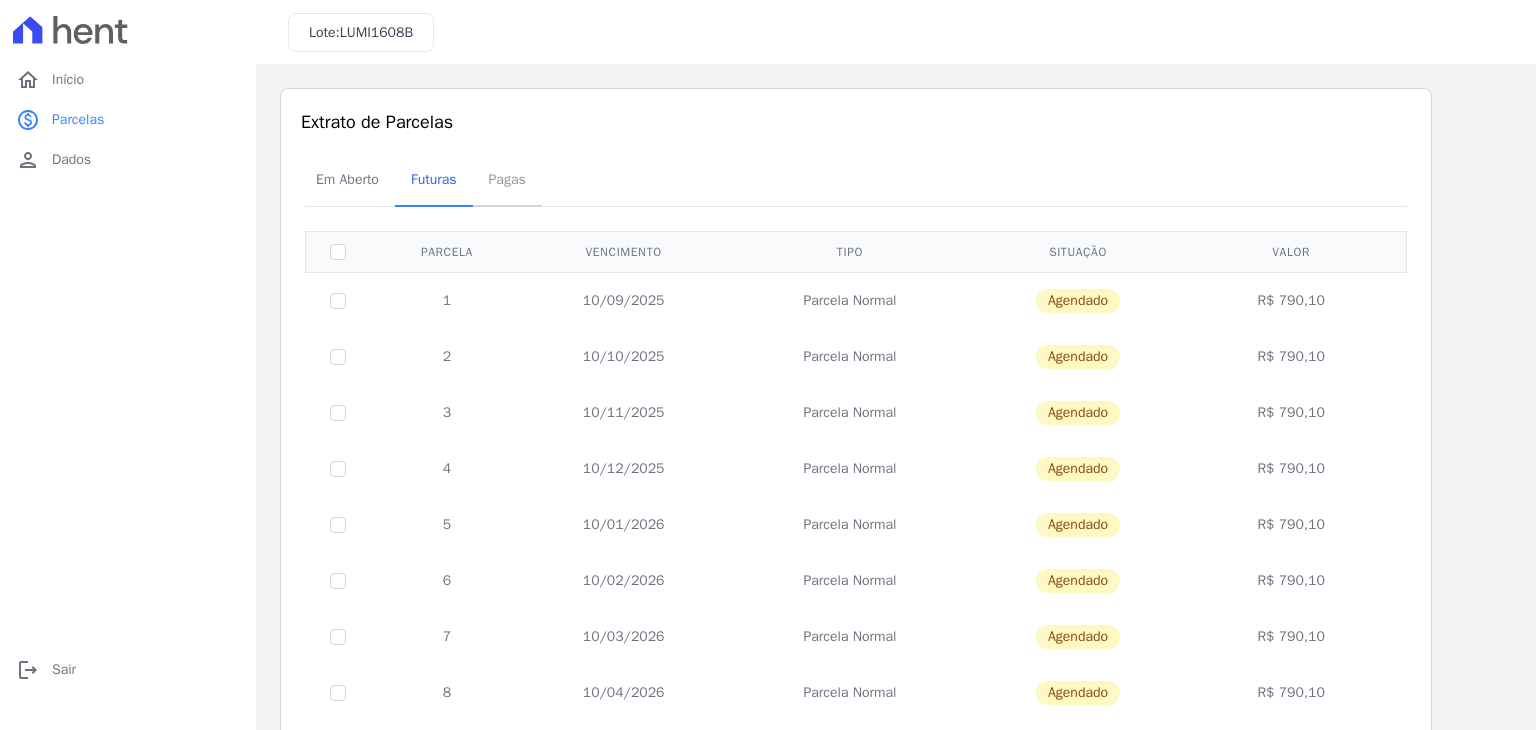 click on "Pagas" at bounding box center [507, 179] 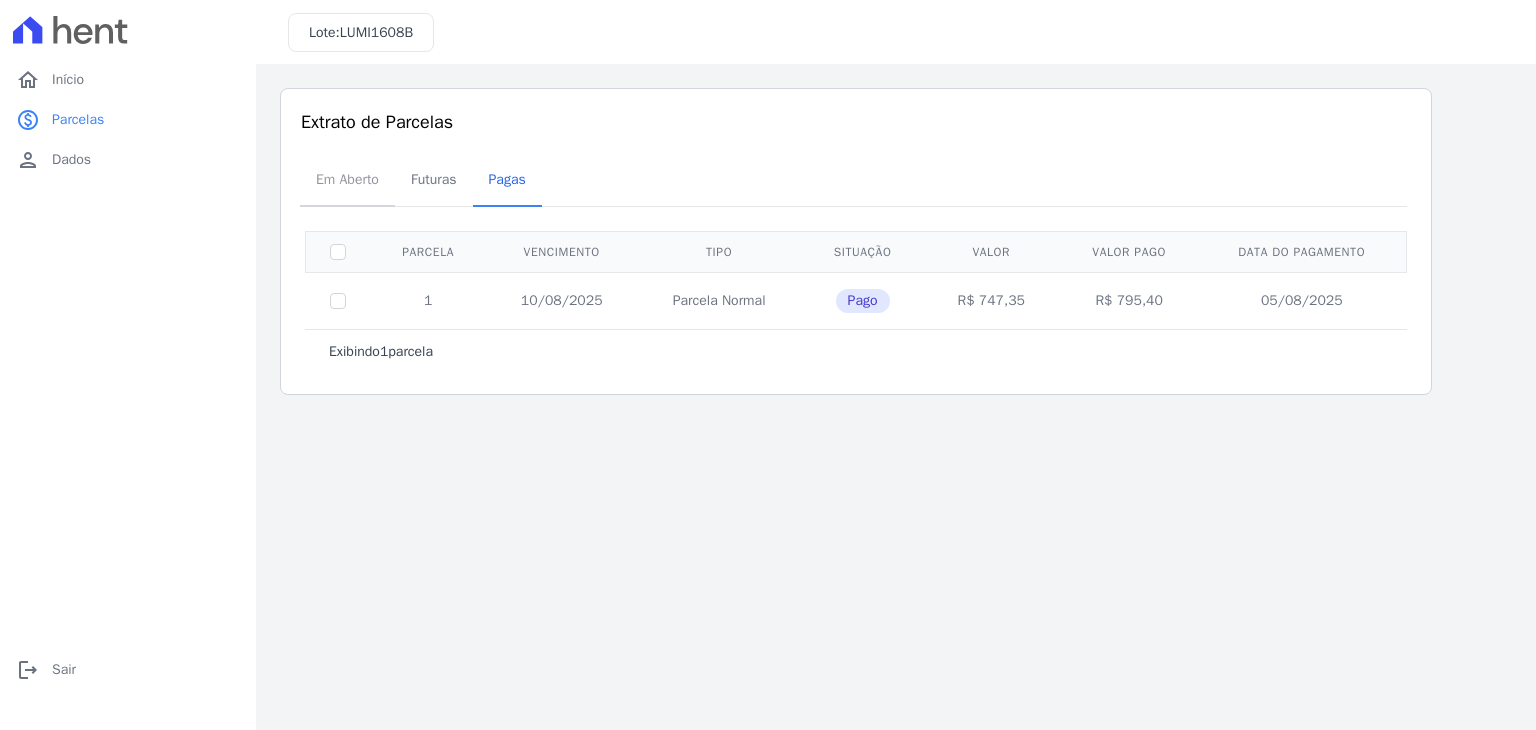click on "Em Aberto" at bounding box center [347, 179] 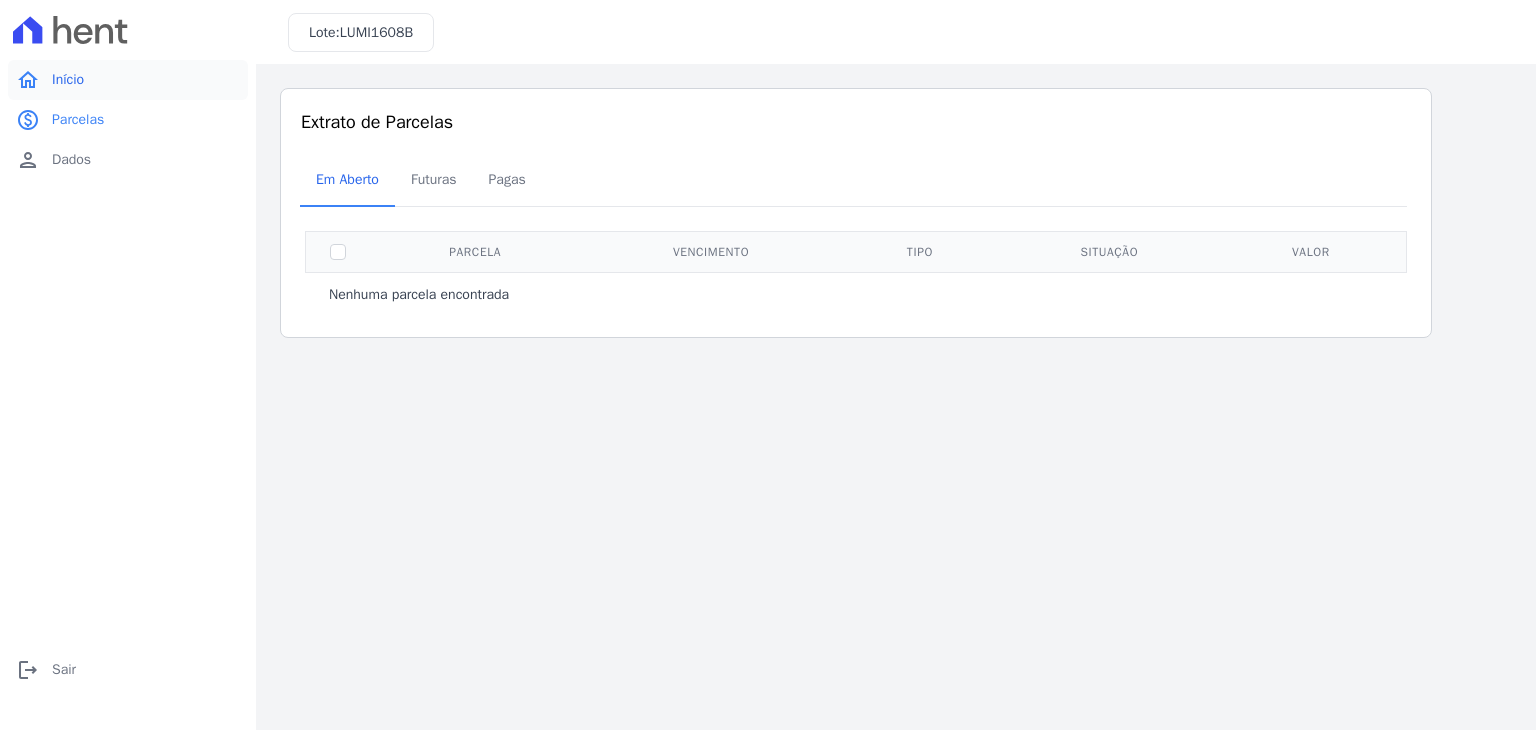 click on "Início" at bounding box center (68, 80) 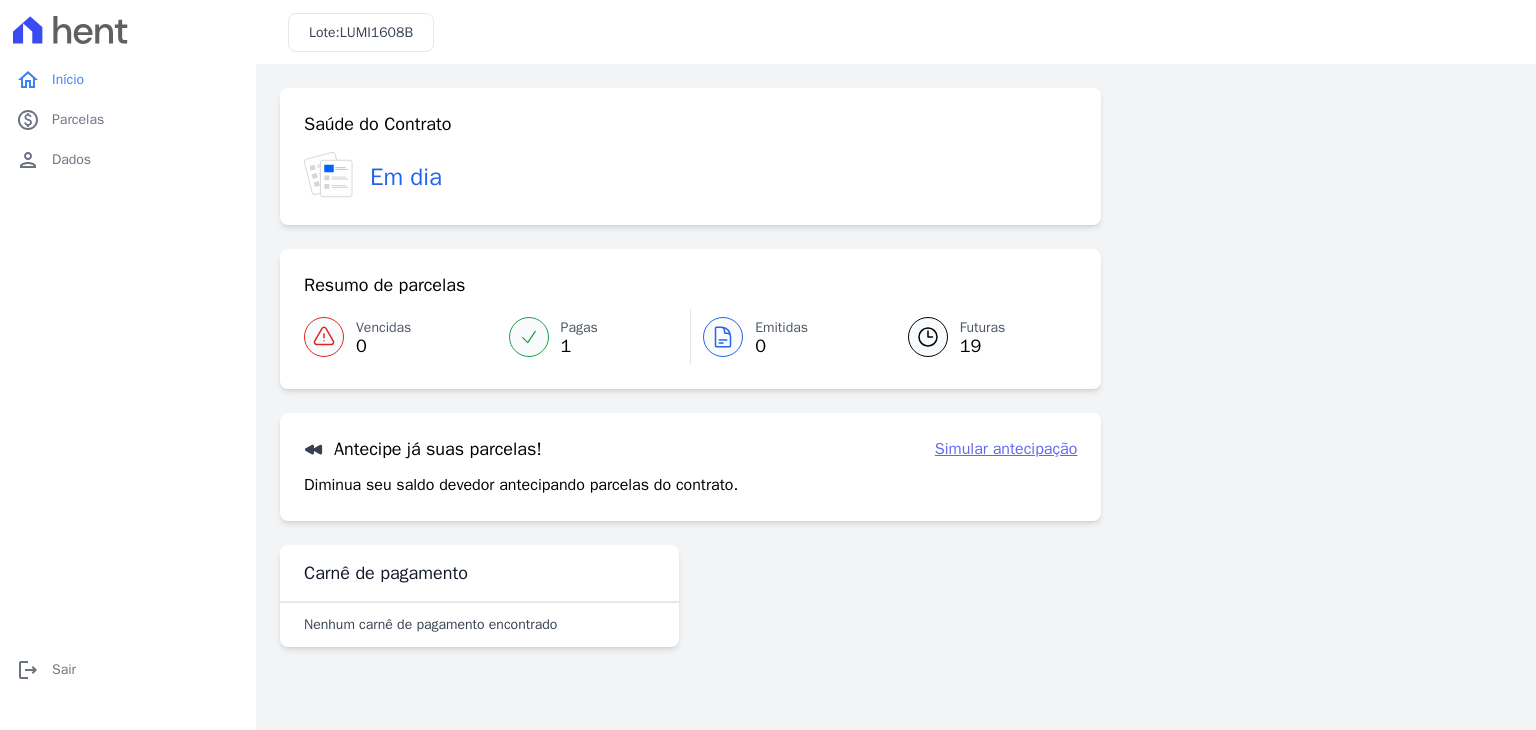 click on "Futuras" at bounding box center (983, 327) 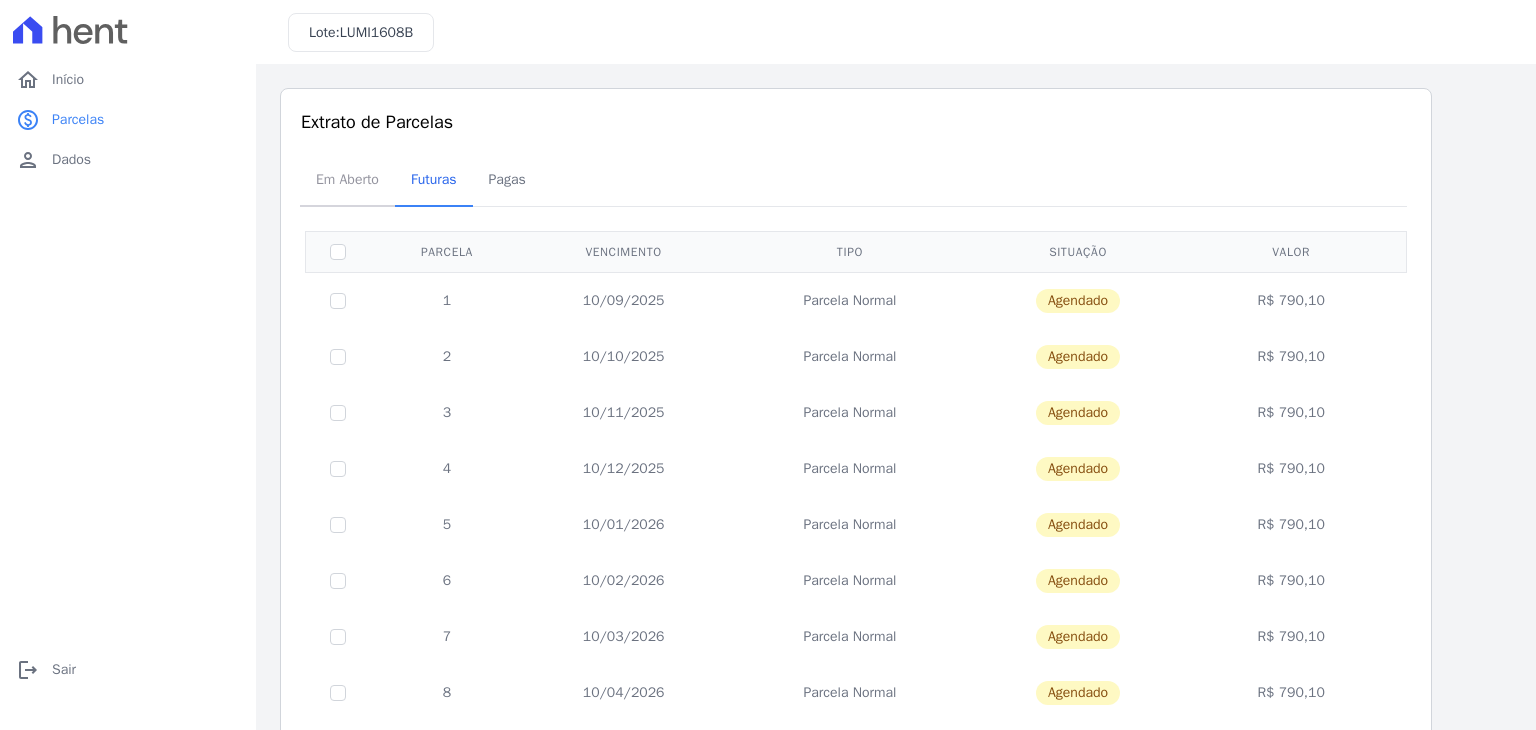 click on "Em Aberto" at bounding box center [347, 179] 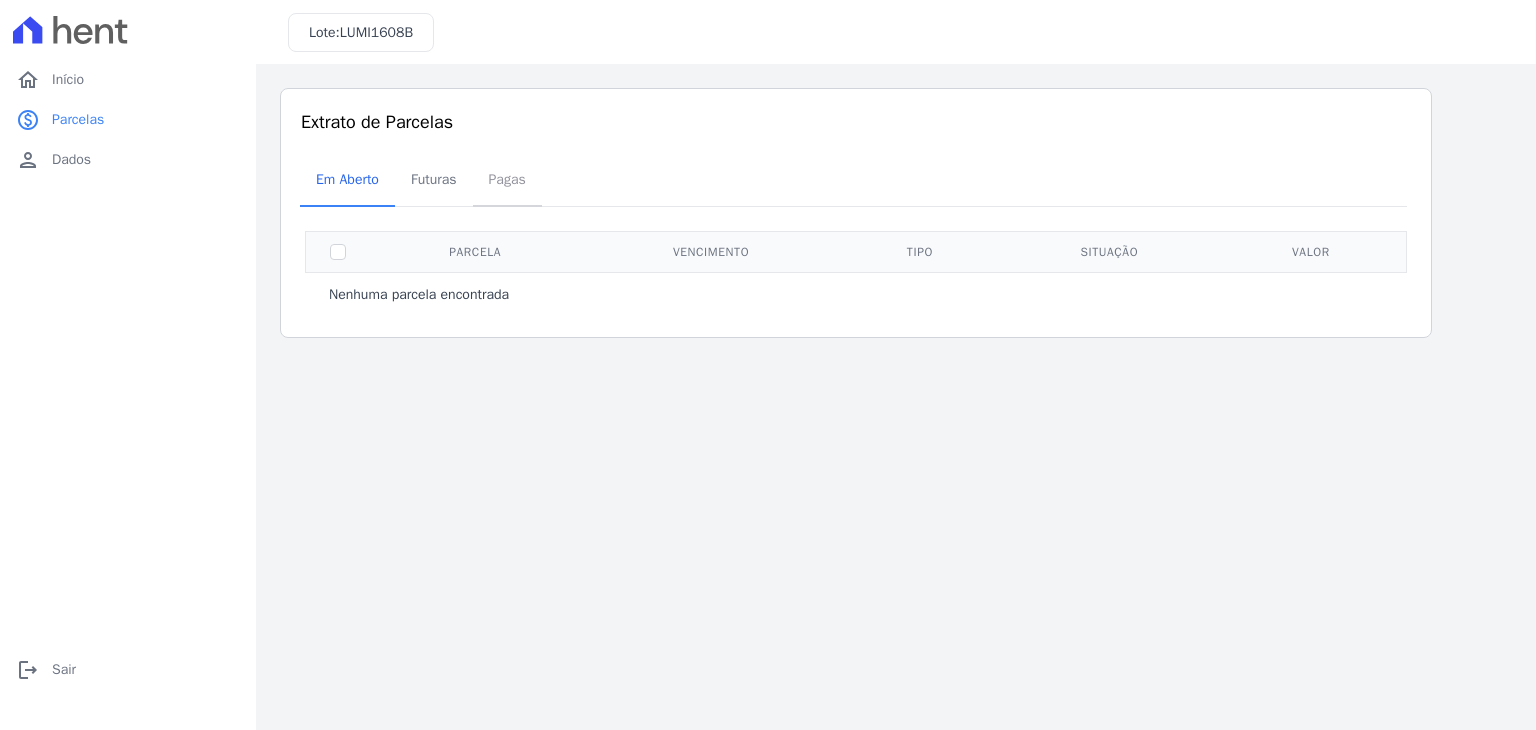 click on "Pagas" at bounding box center (507, 179) 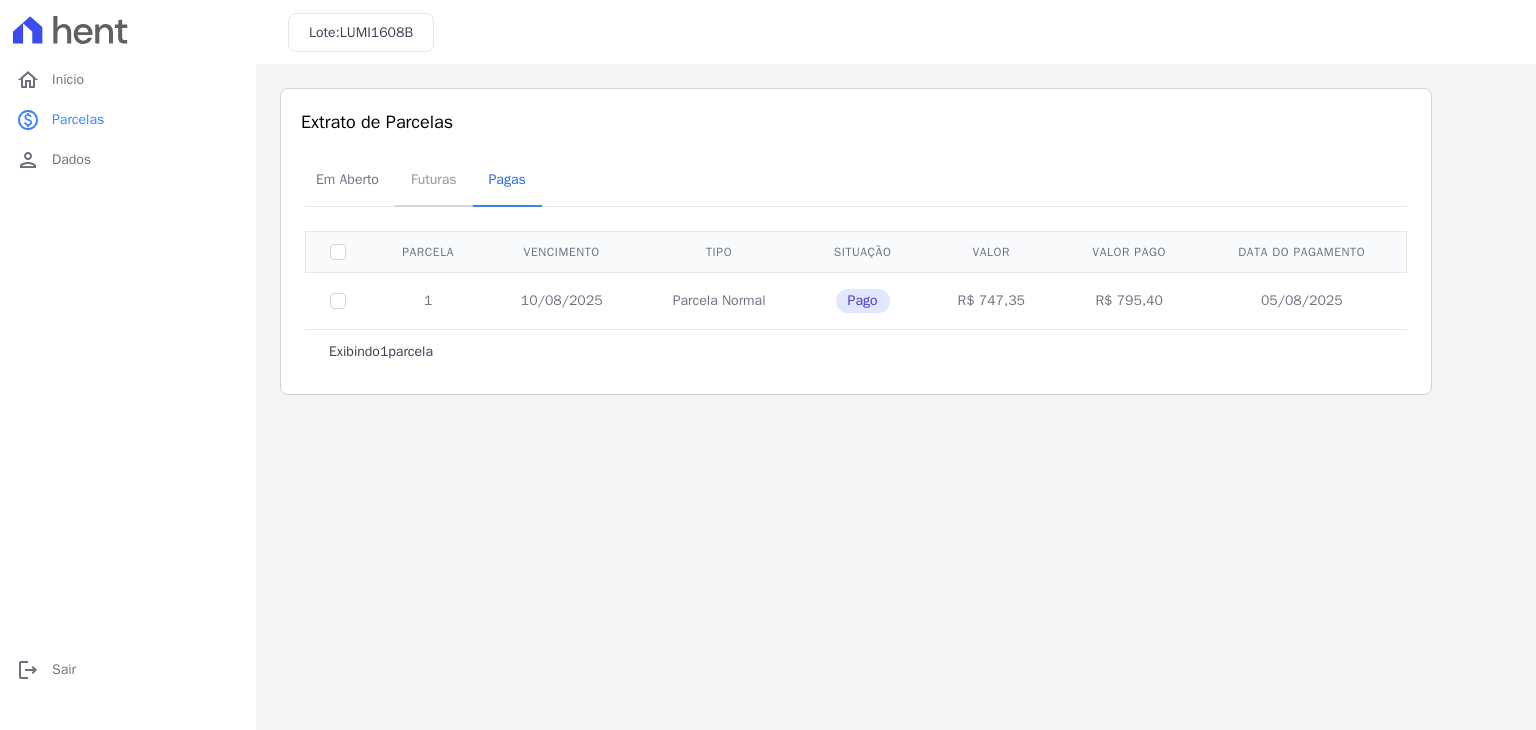 click on "Futuras" at bounding box center [434, 179] 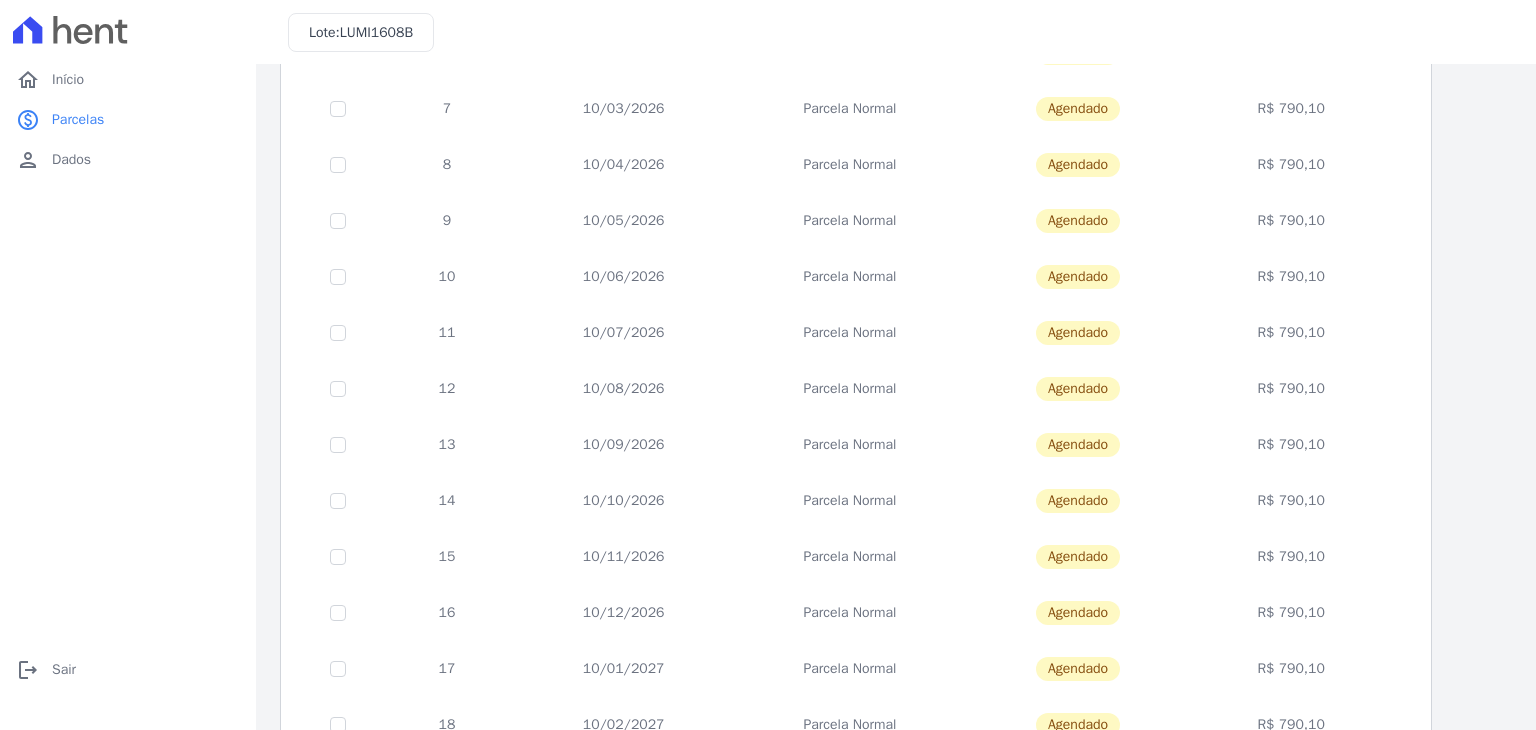 scroll, scrollTop: 570, scrollLeft: 0, axis: vertical 